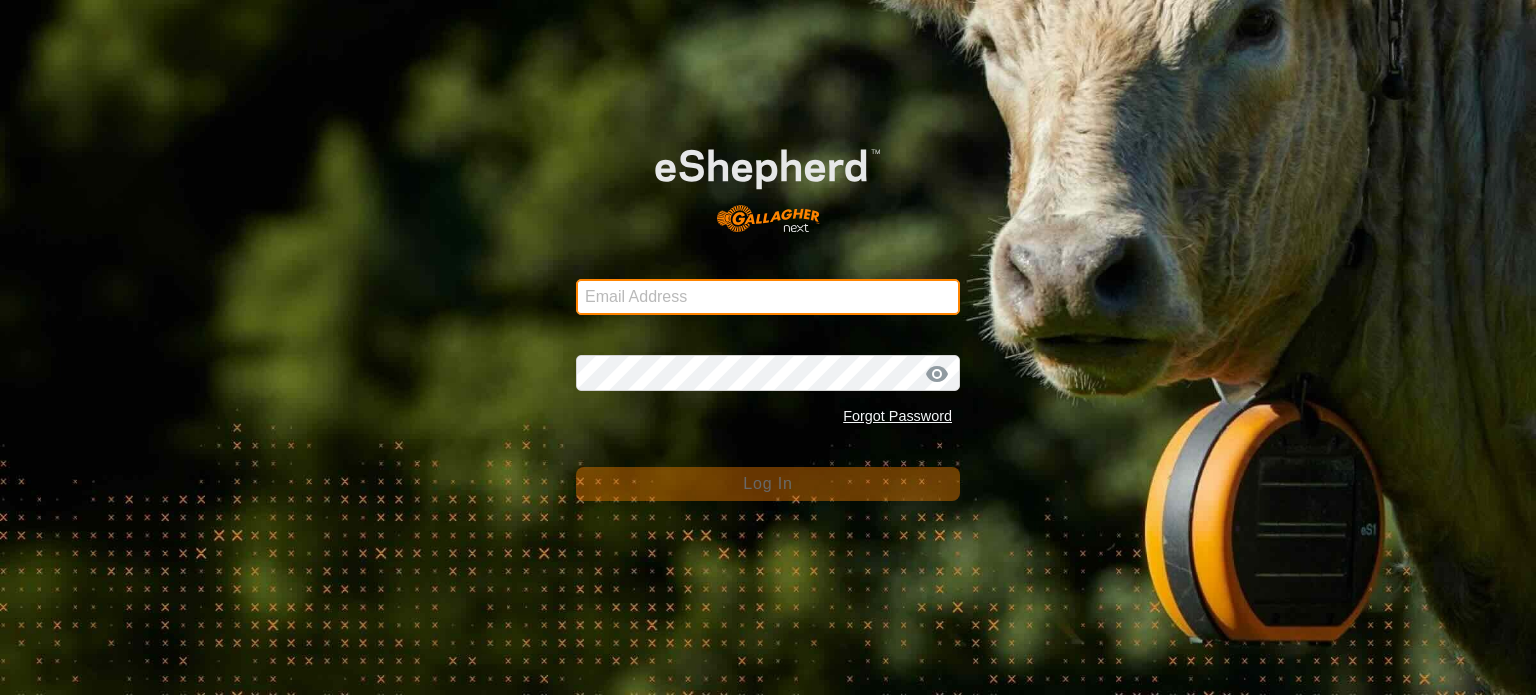 scroll, scrollTop: 0, scrollLeft: 0, axis: both 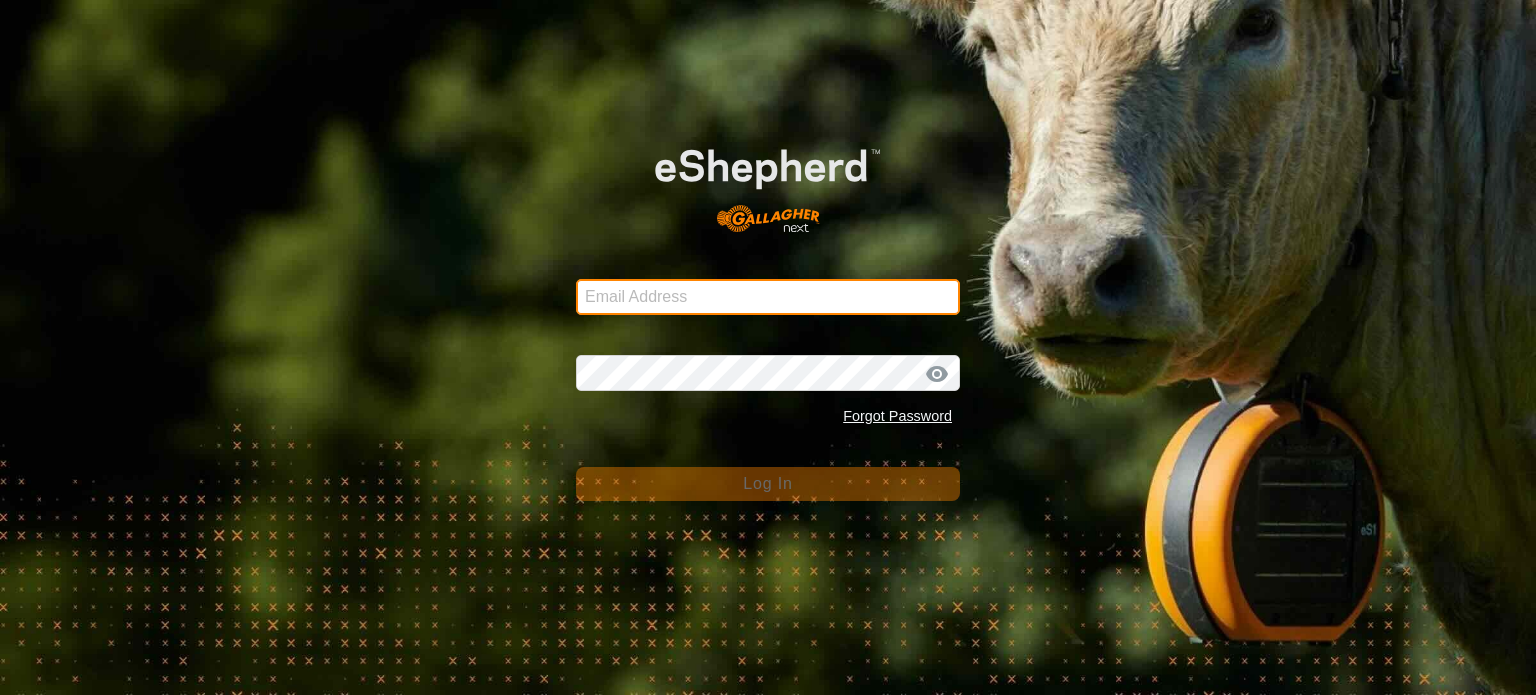 drag, startPoint x: 0, startPoint y: 0, endPoint x: 657, endPoint y: 290, distance: 718.1567 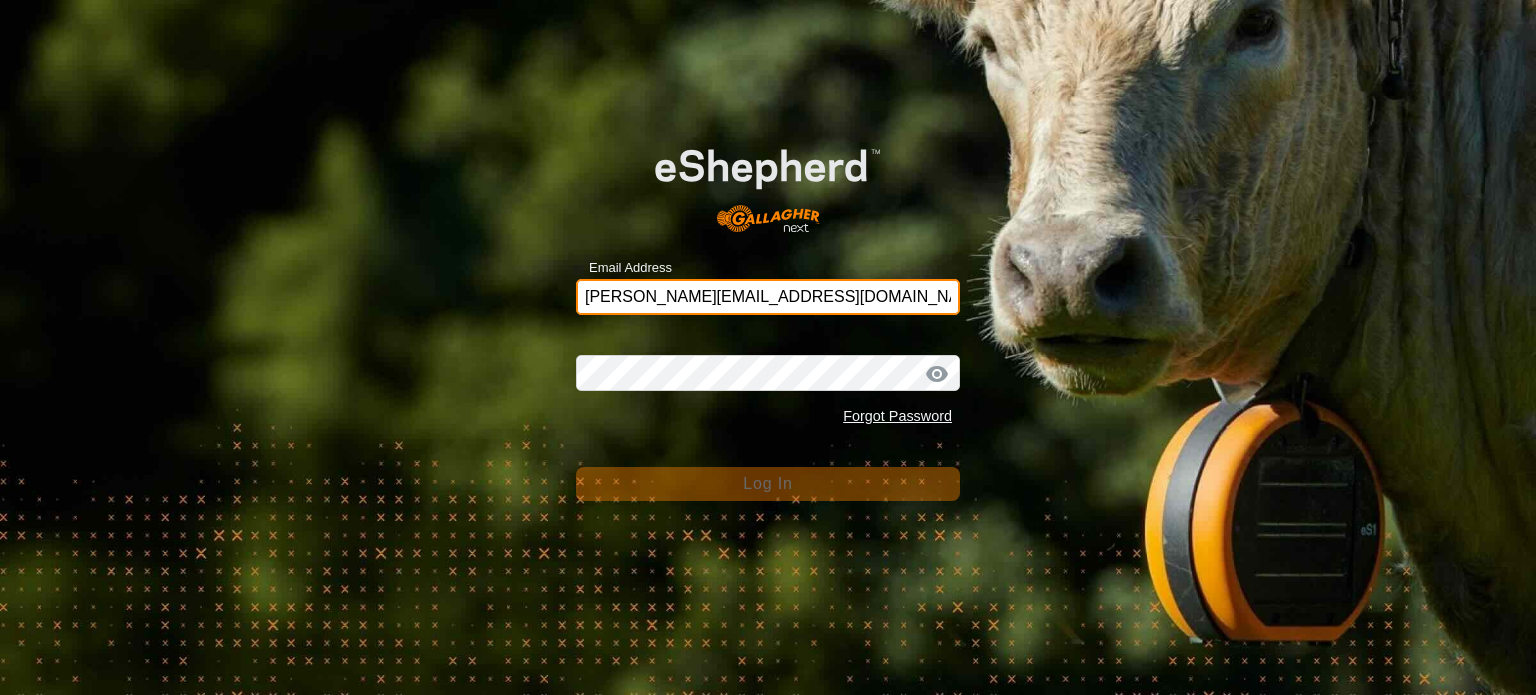 type on "[PERSON_NAME][EMAIL_ADDRESS][DOMAIN_NAME]" 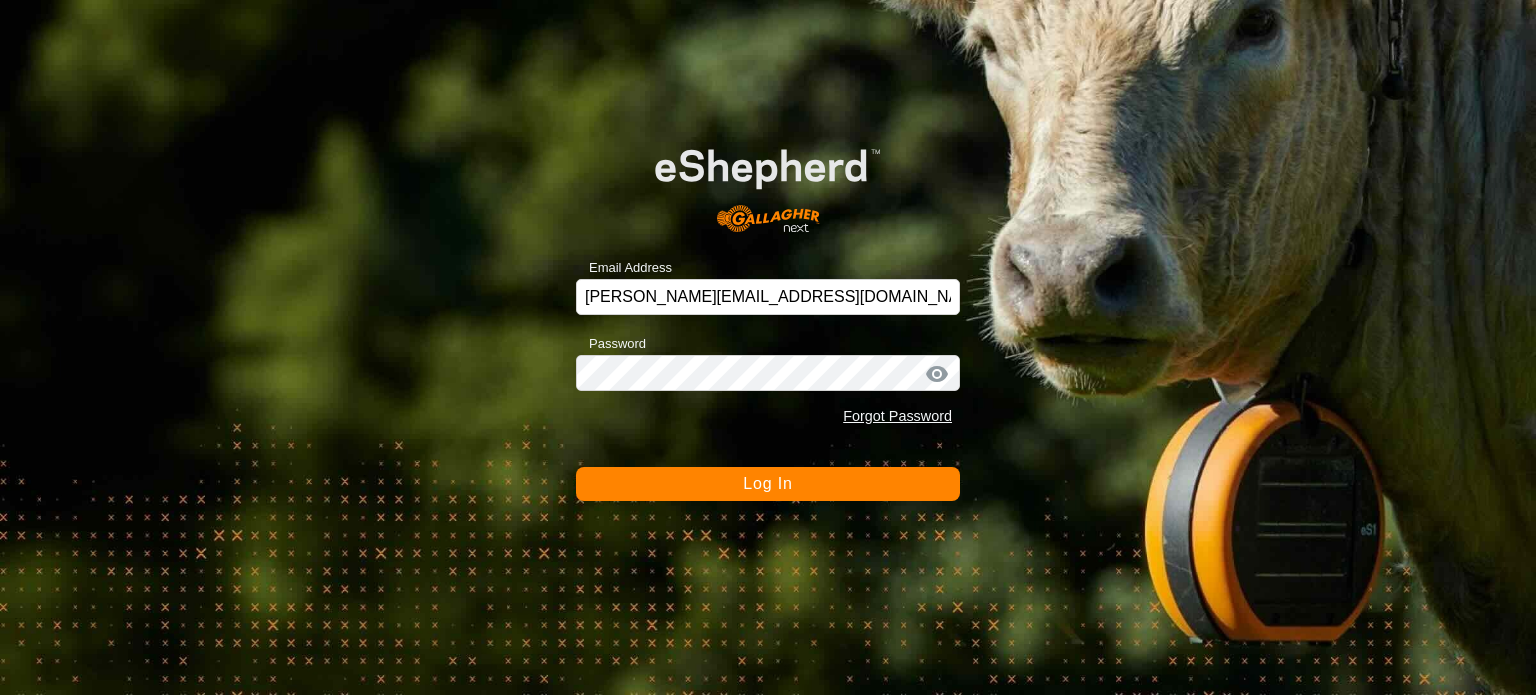 click on "Log In" 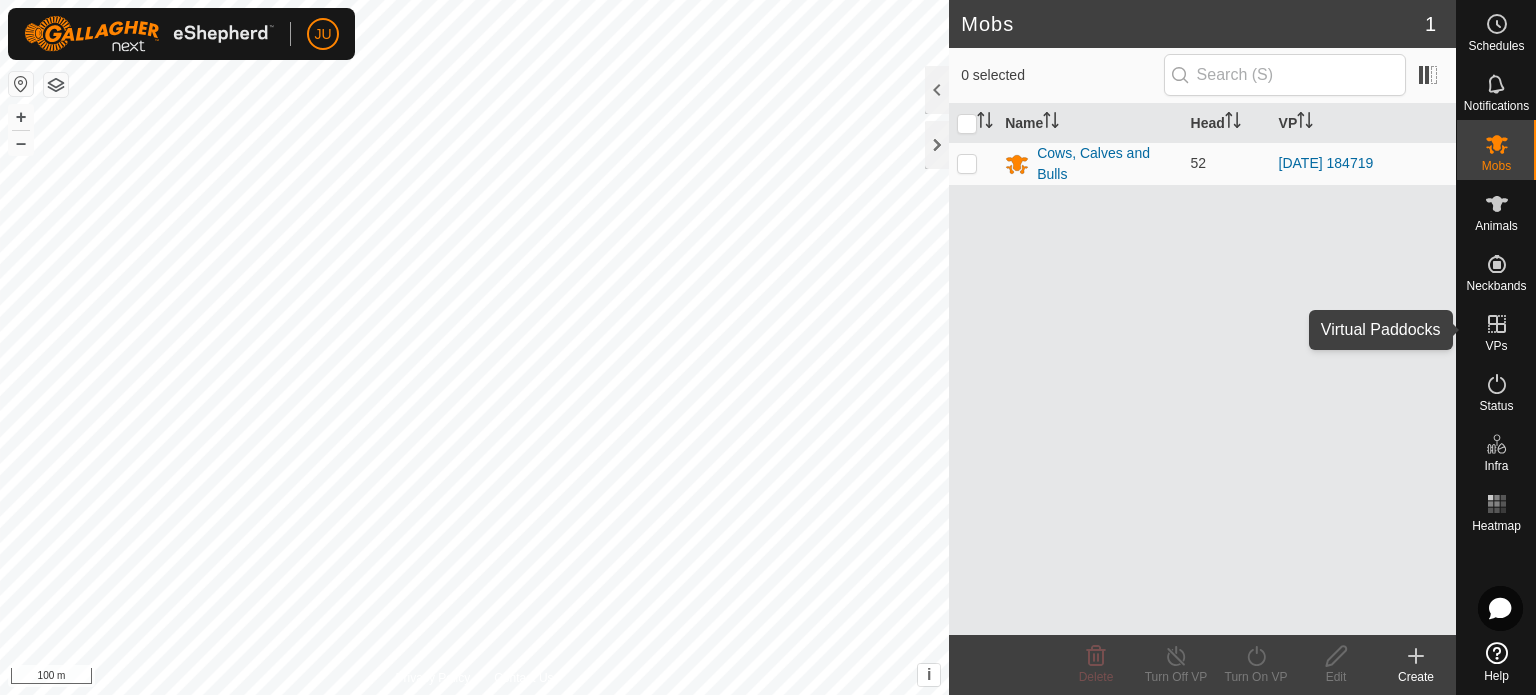 click 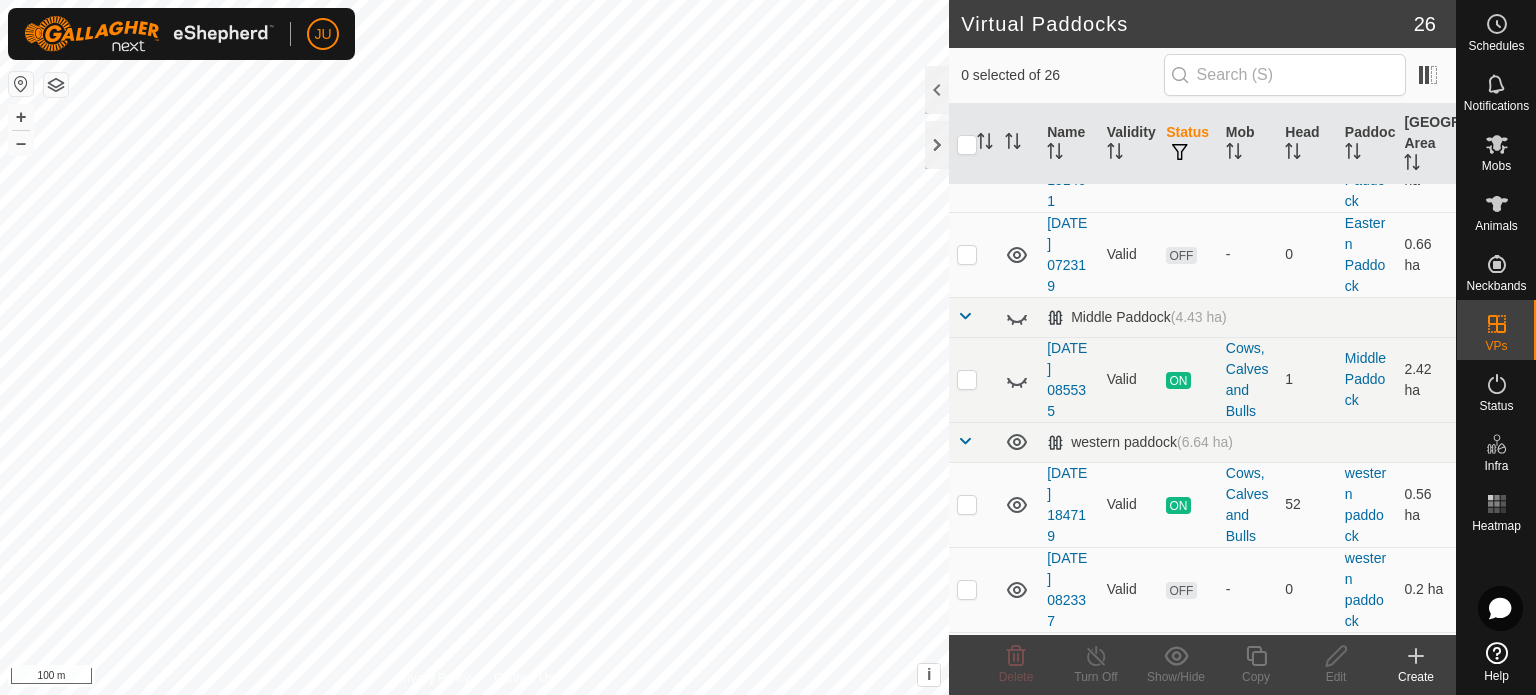 scroll, scrollTop: 173, scrollLeft: 0, axis: vertical 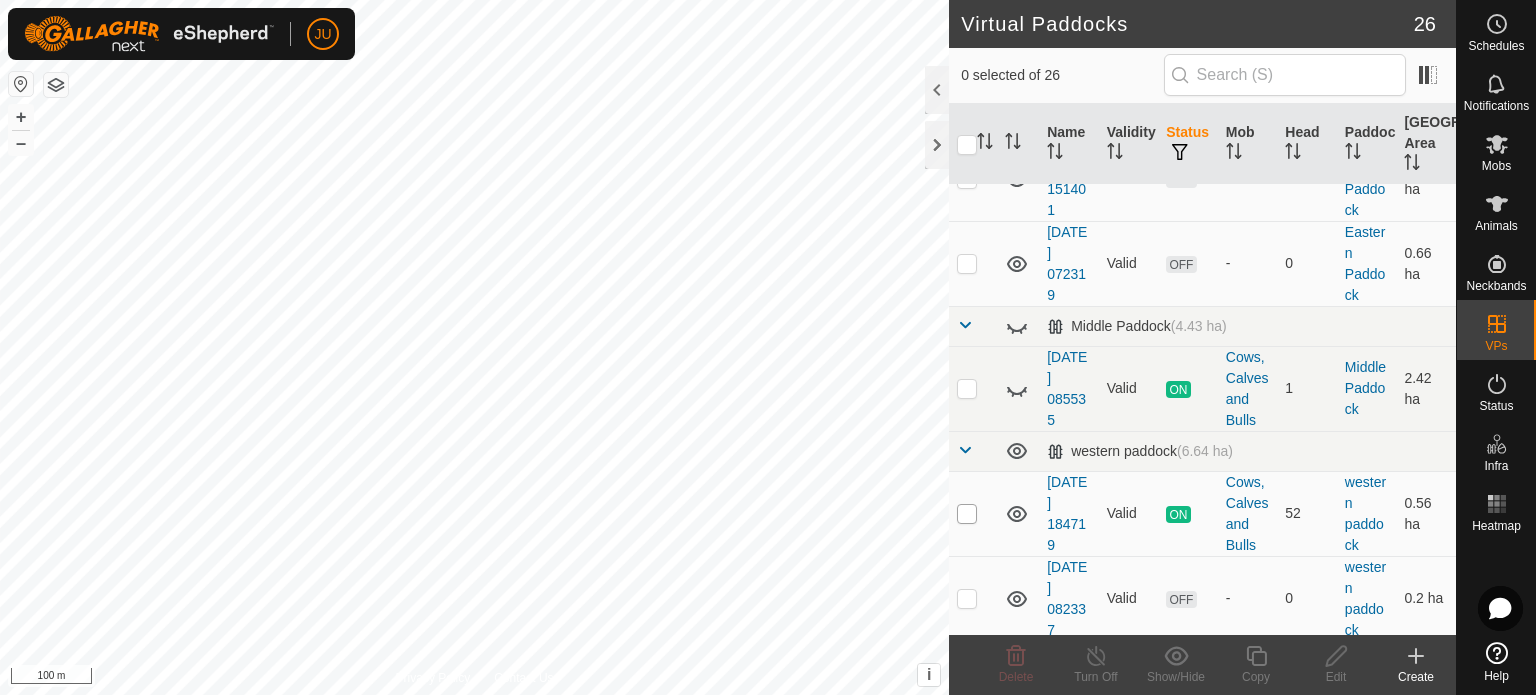 click at bounding box center [967, 514] 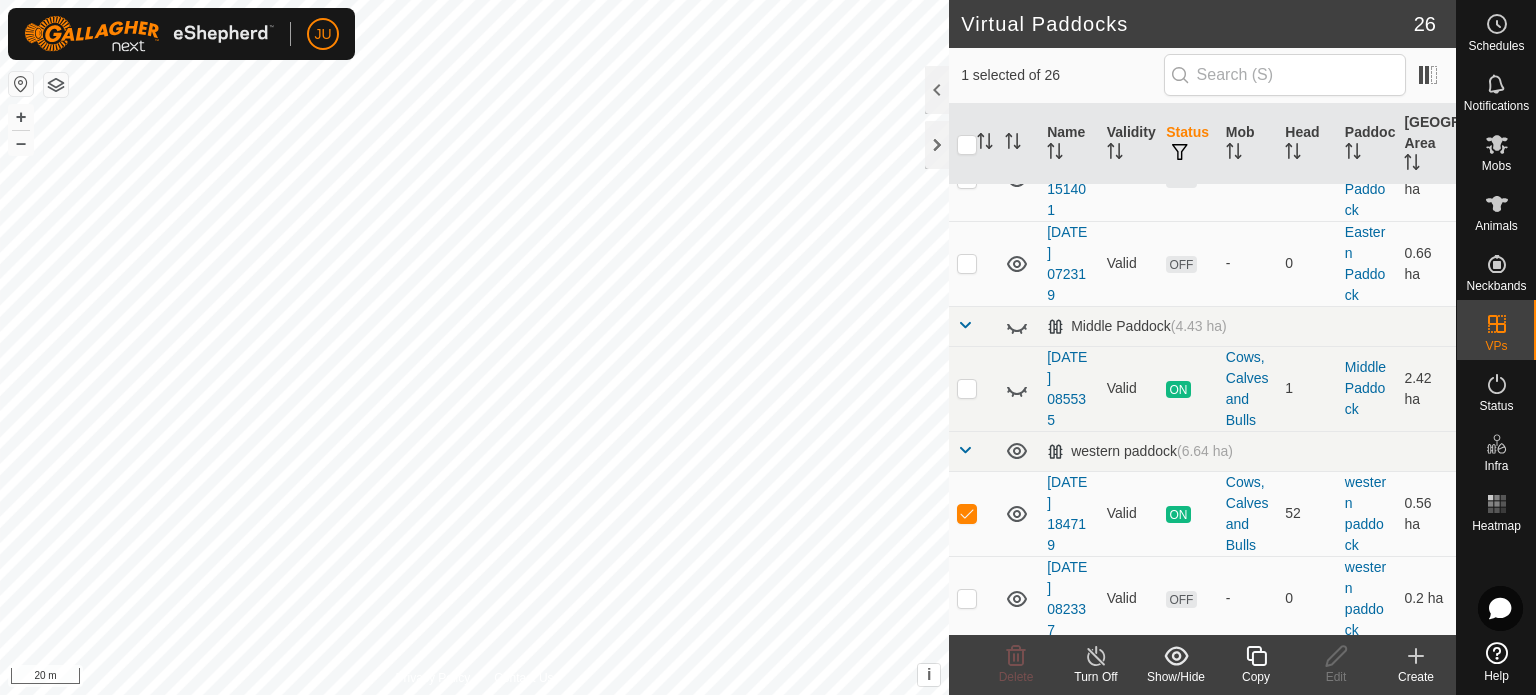 click 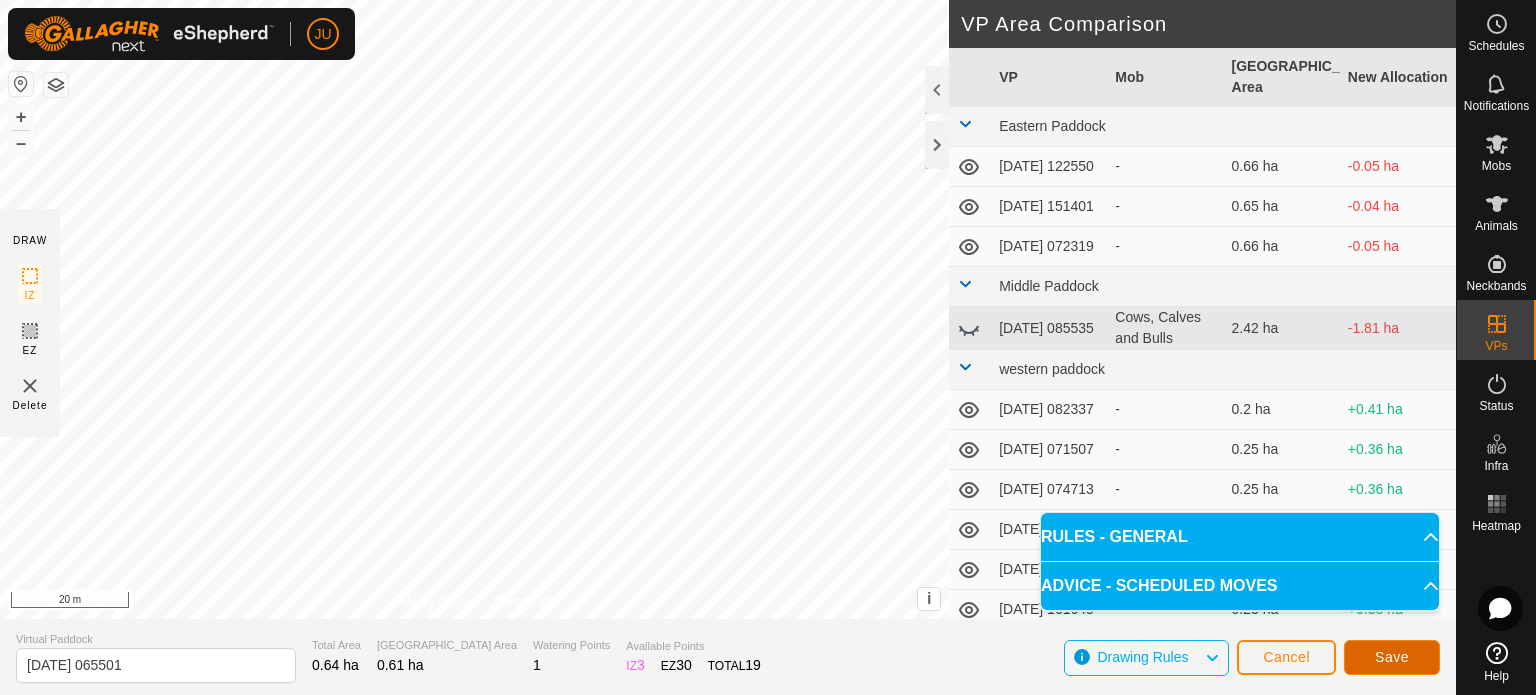 click on "Save" 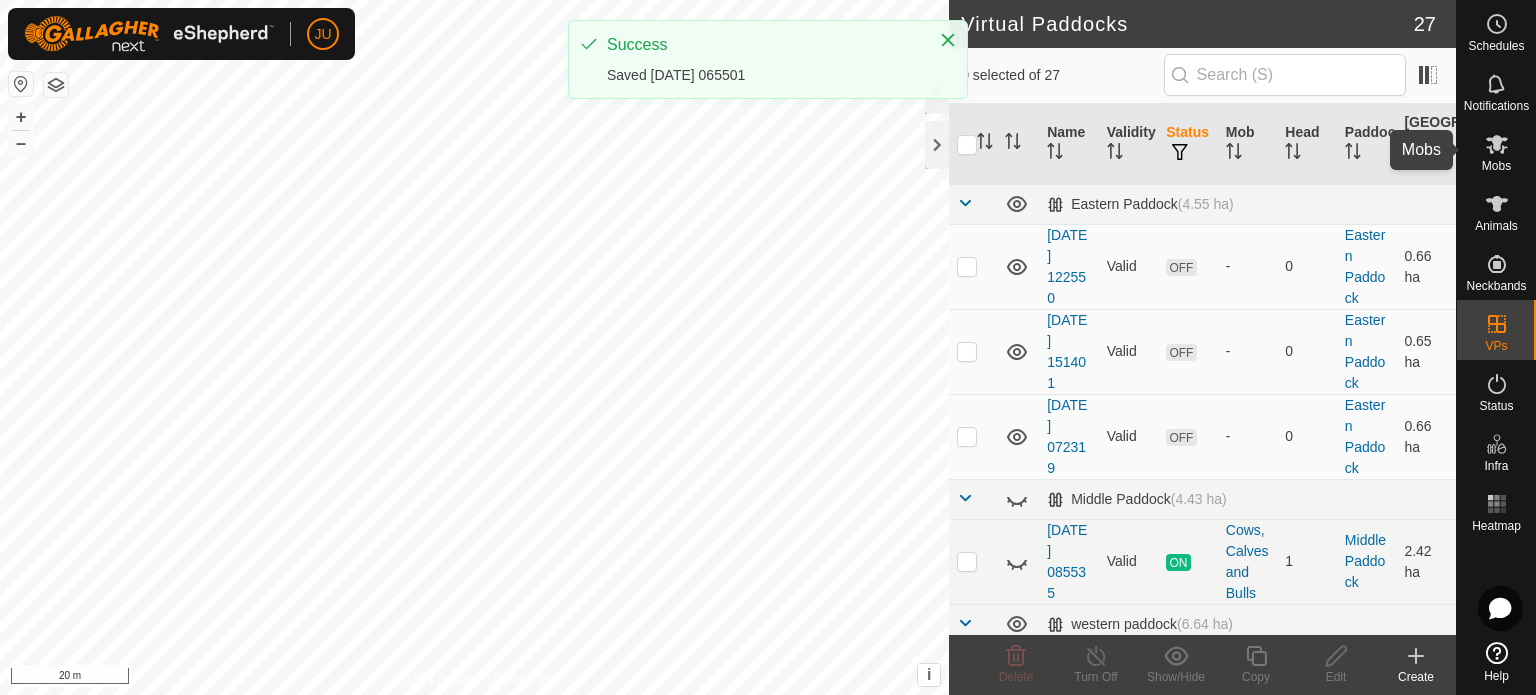 drag, startPoint x: 1501, startPoint y: 143, endPoint x: 1494, endPoint y: 151, distance: 10.630146 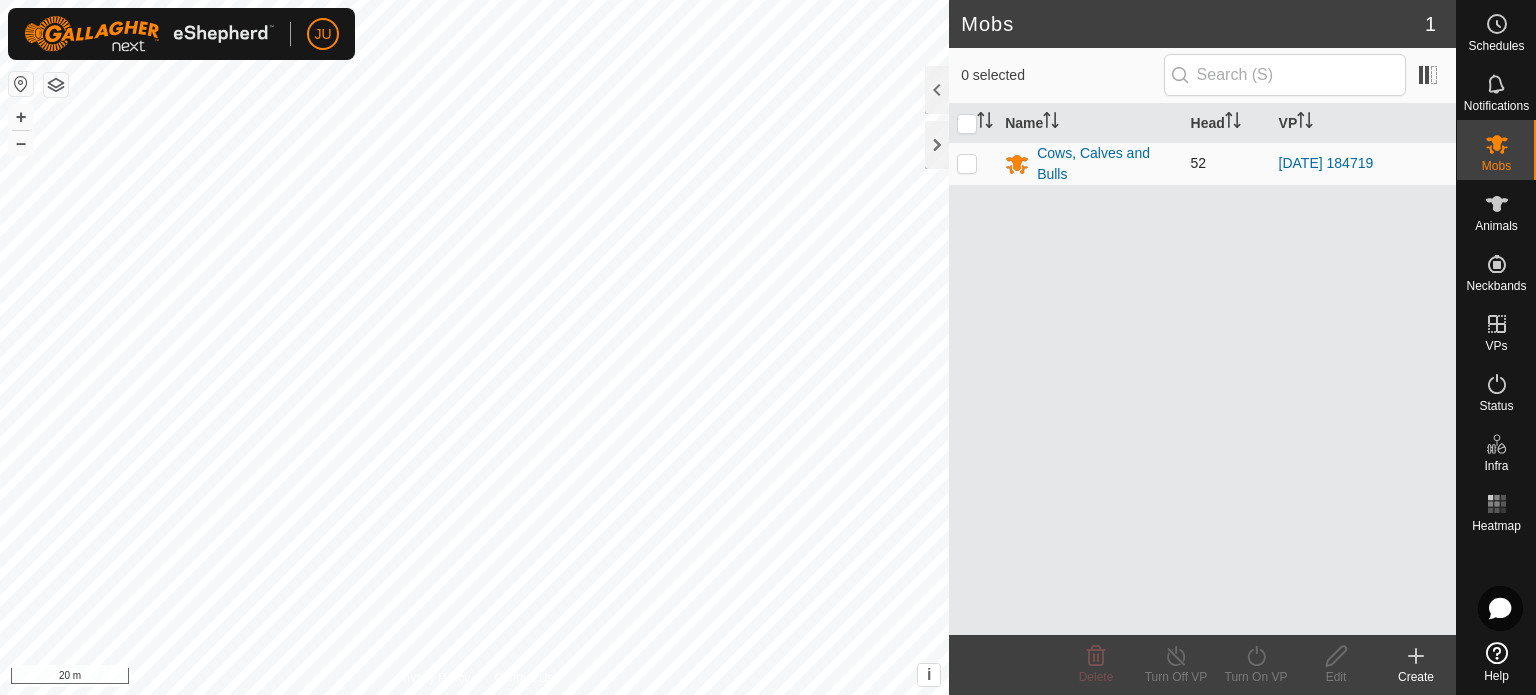 click at bounding box center [967, 163] 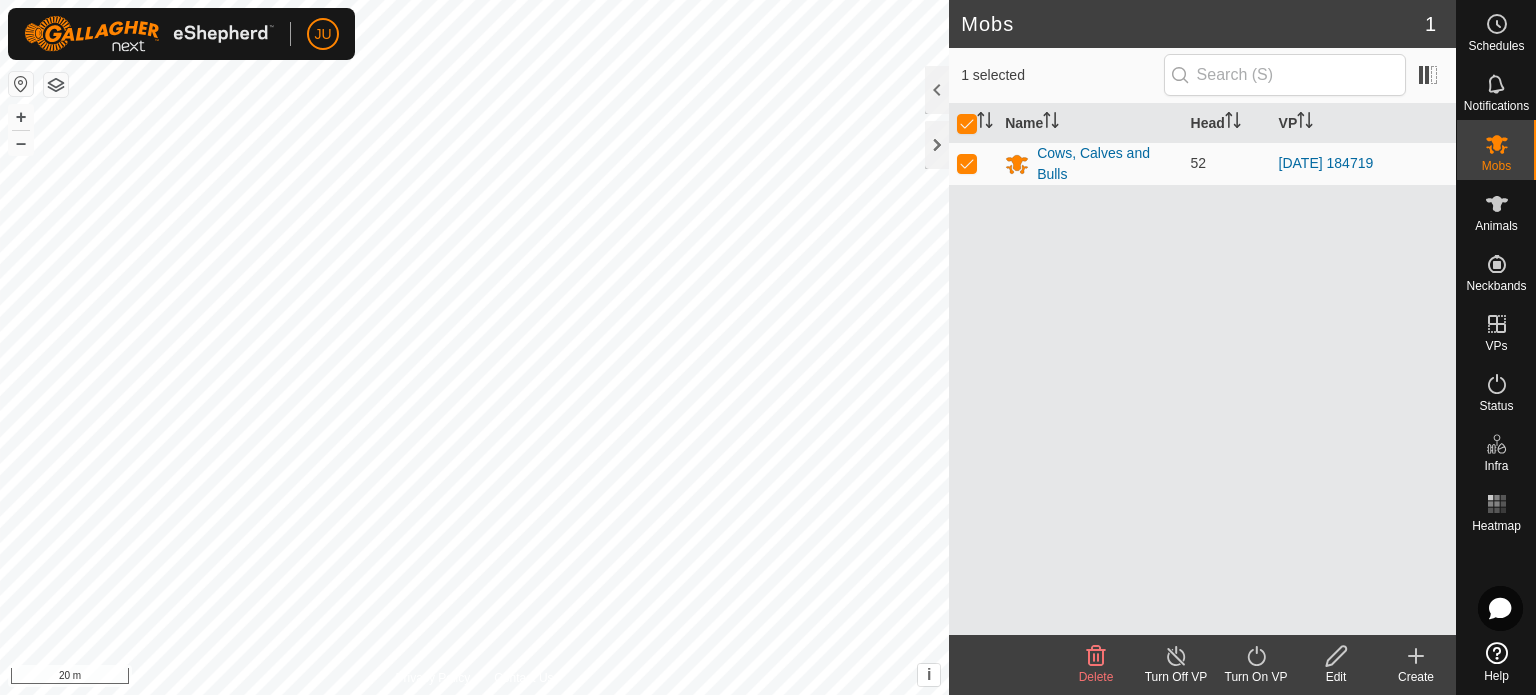 click 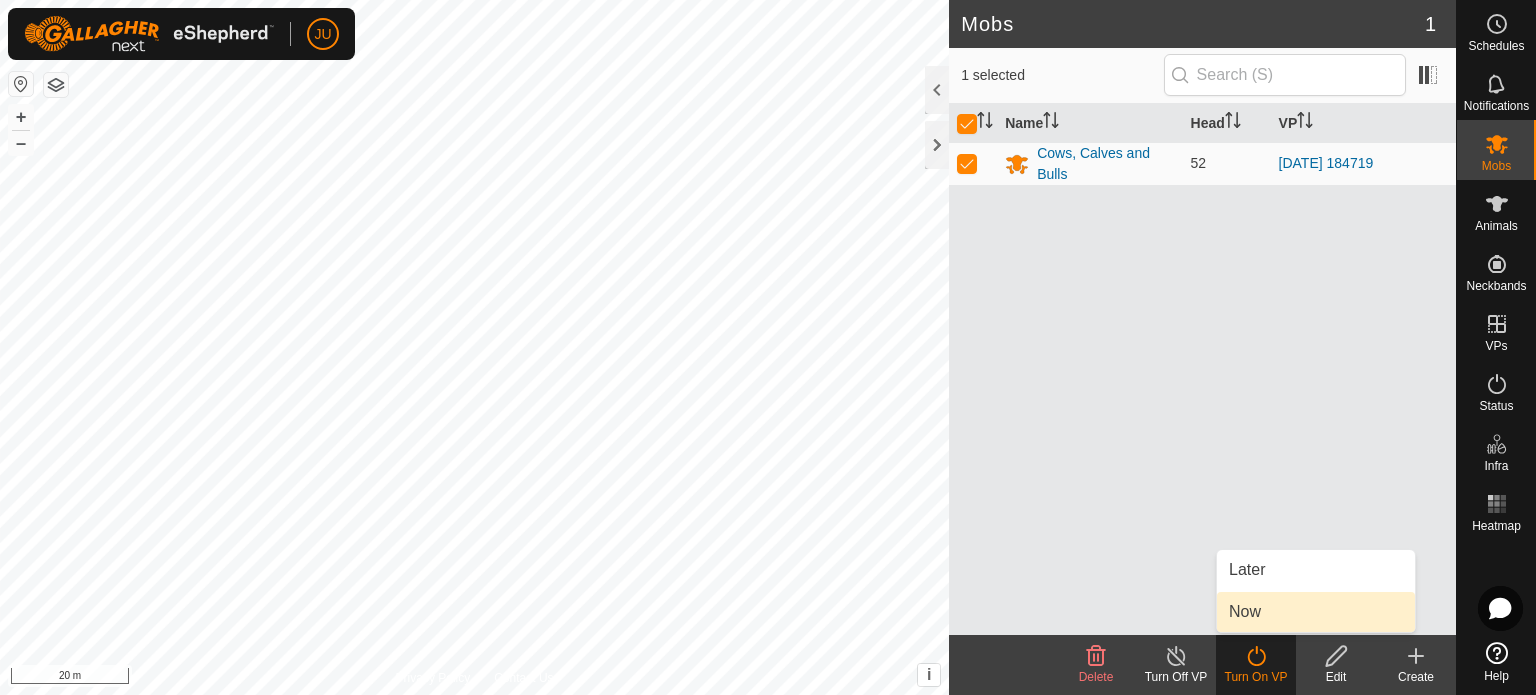 click on "Now" at bounding box center (1316, 612) 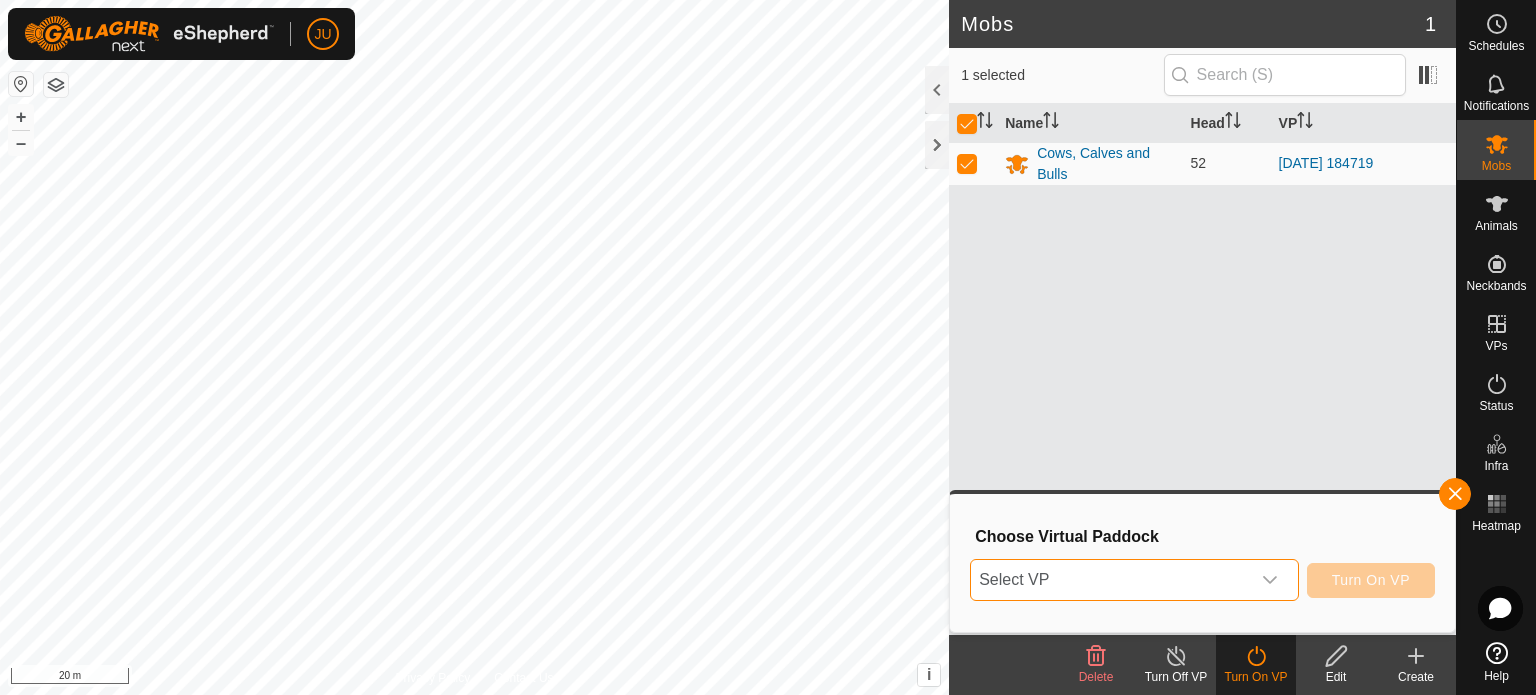 click on "Select VP" at bounding box center [1110, 580] 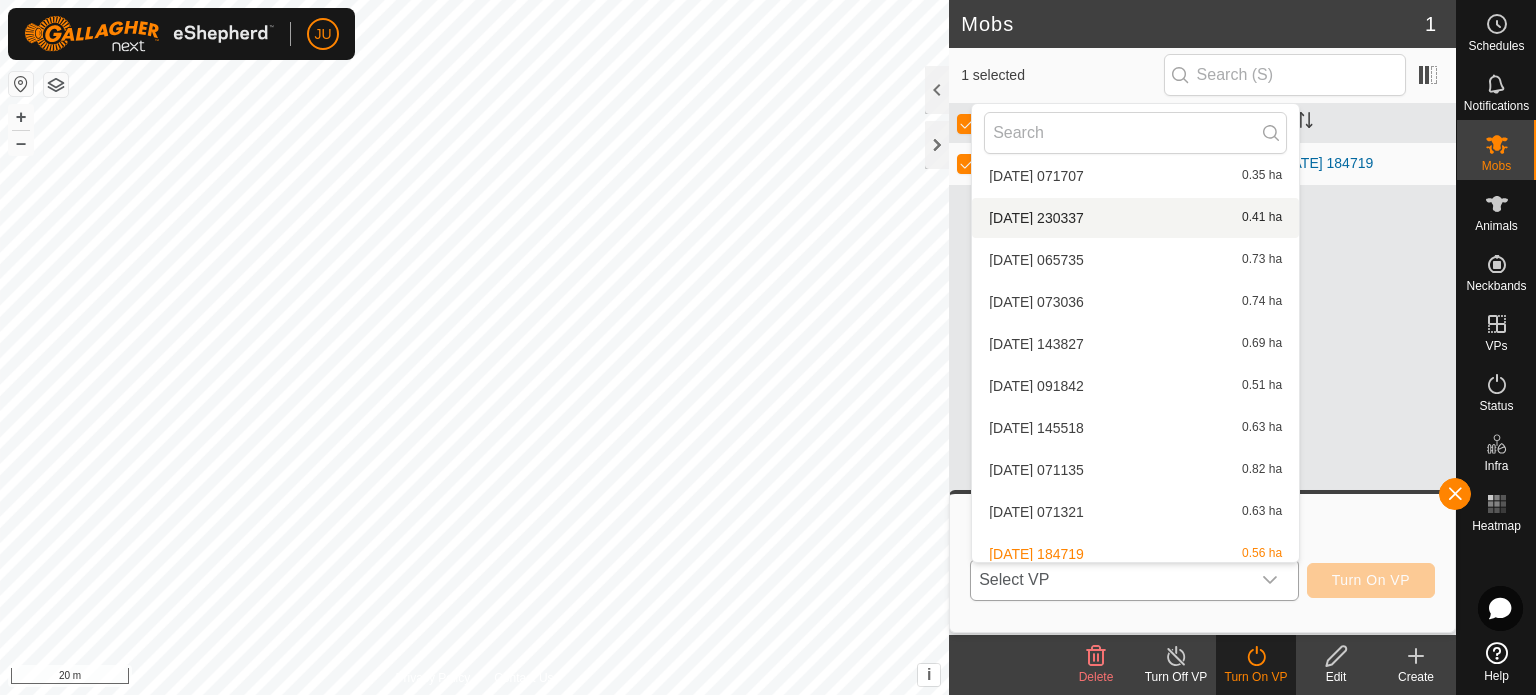 scroll, scrollTop: 870, scrollLeft: 0, axis: vertical 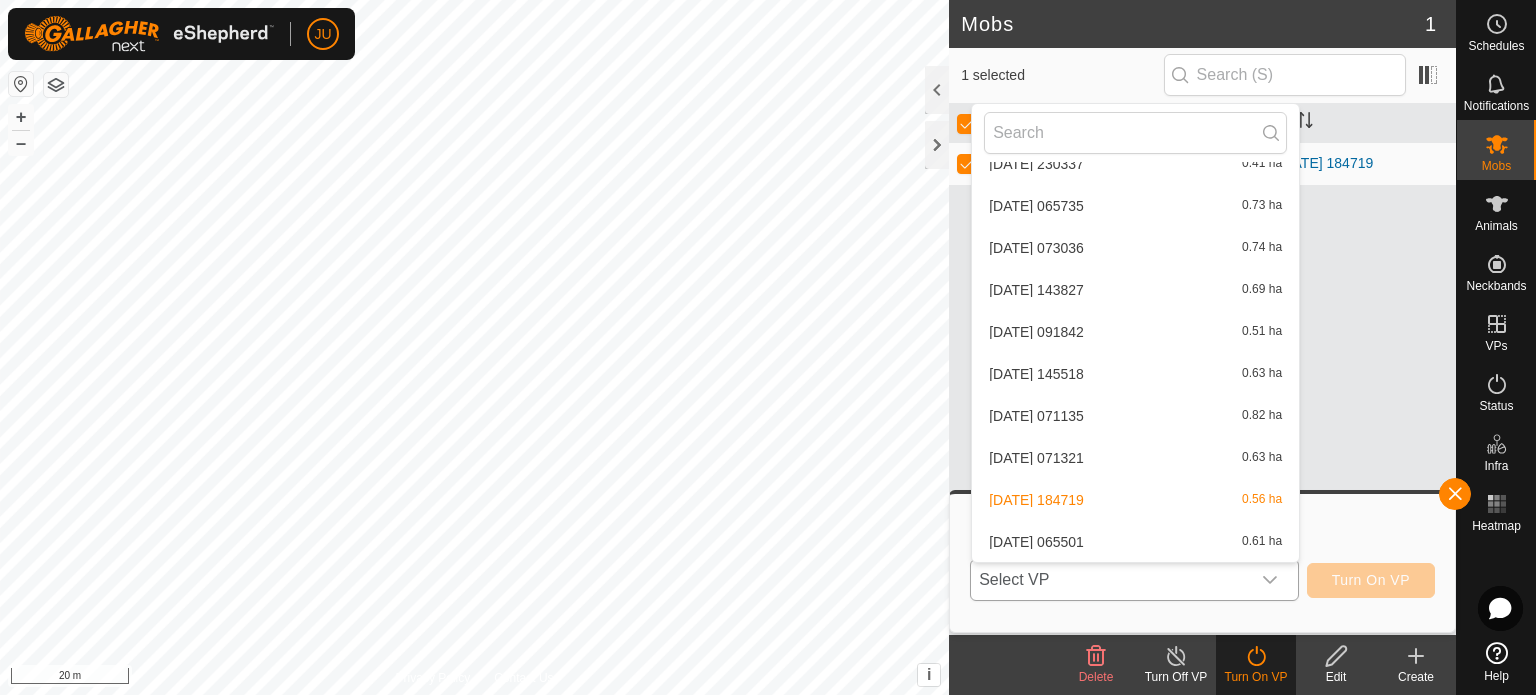 click on "[DATE] 065501  0.61 ha" at bounding box center [1135, 542] 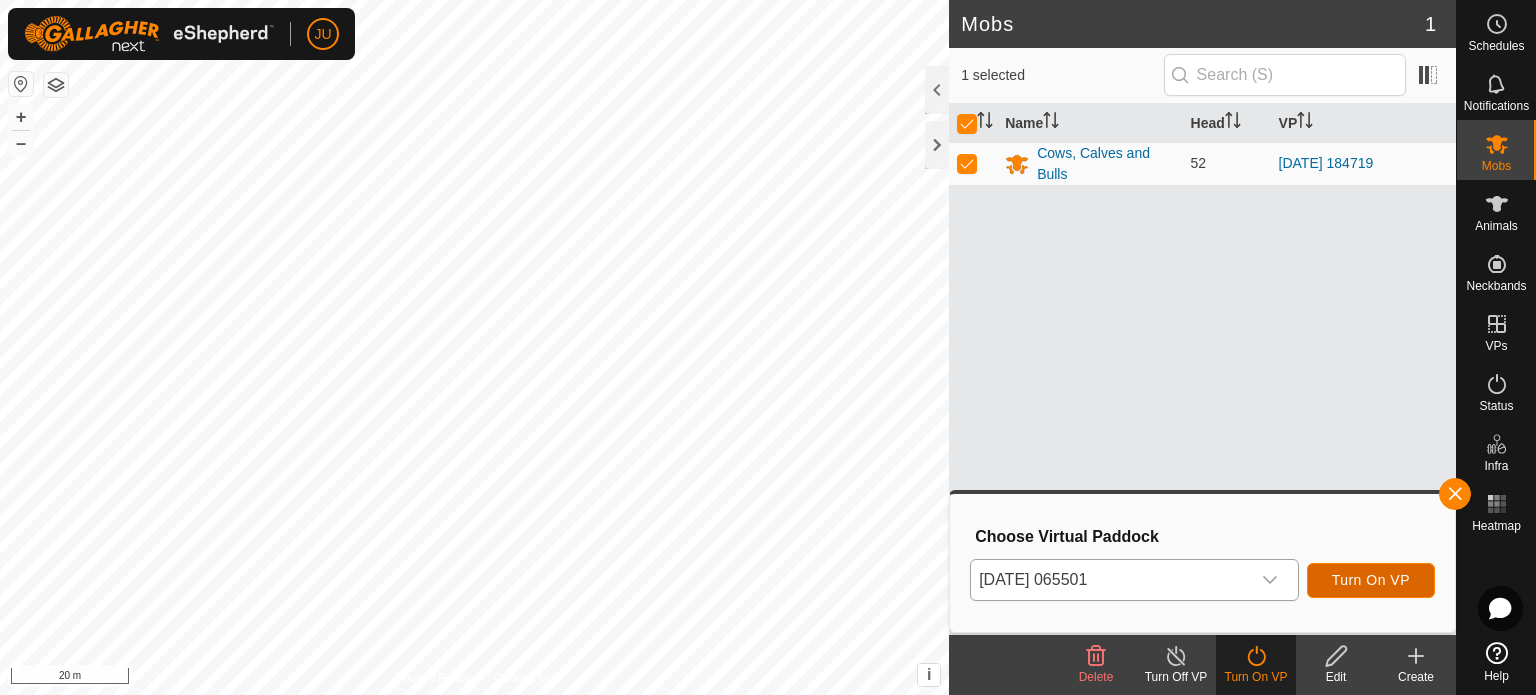click on "Turn On VP" at bounding box center [1371, 580] 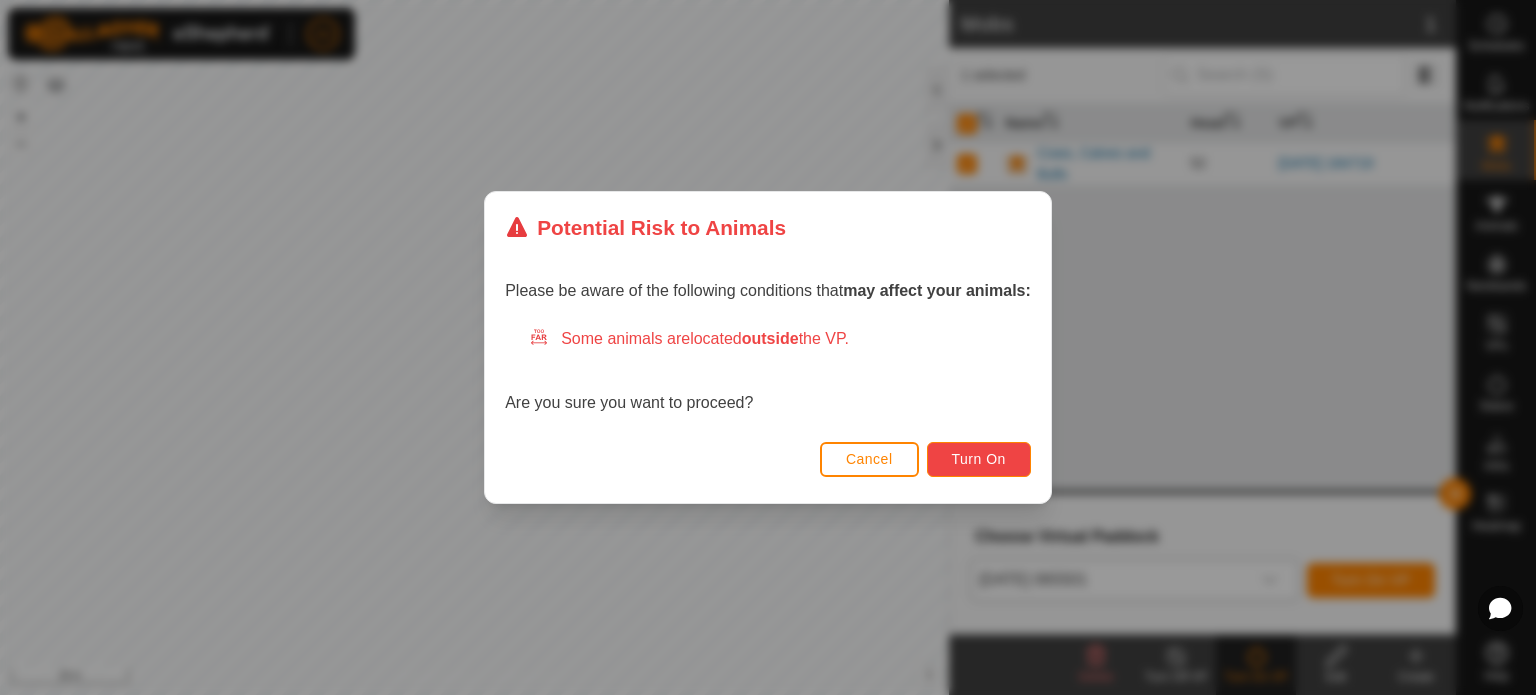 click on "Turn On" at bounding box center [979, 459] 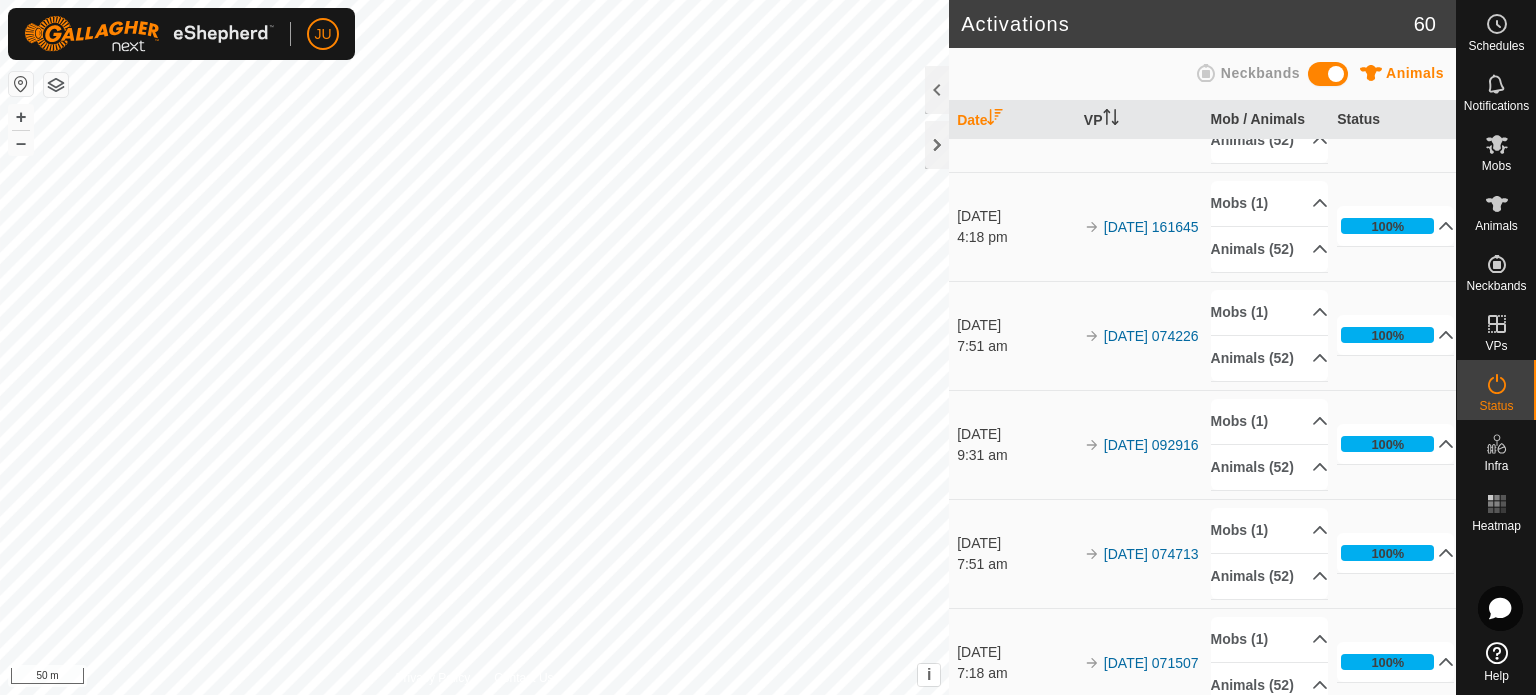 scroll, scrollTop: 2300, scrollLeft: 0, axis: vertical 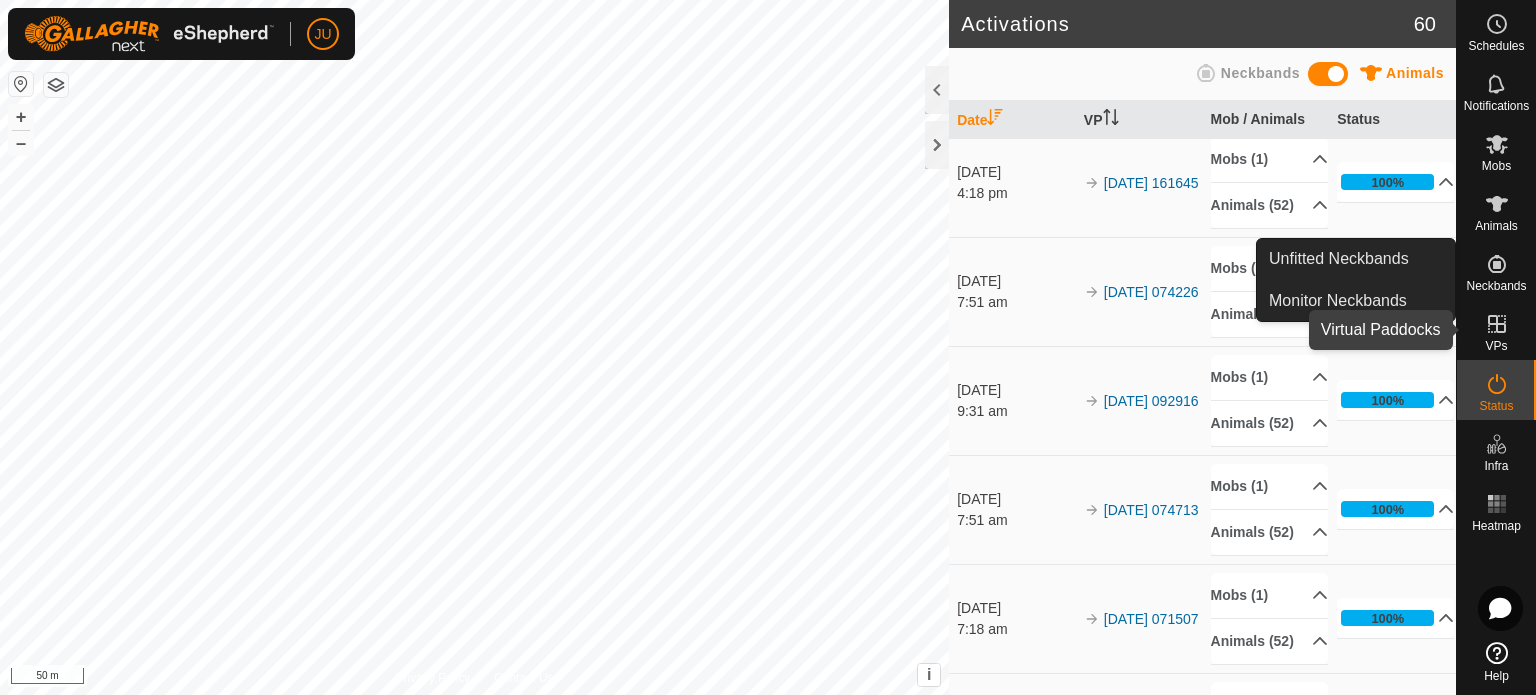 click 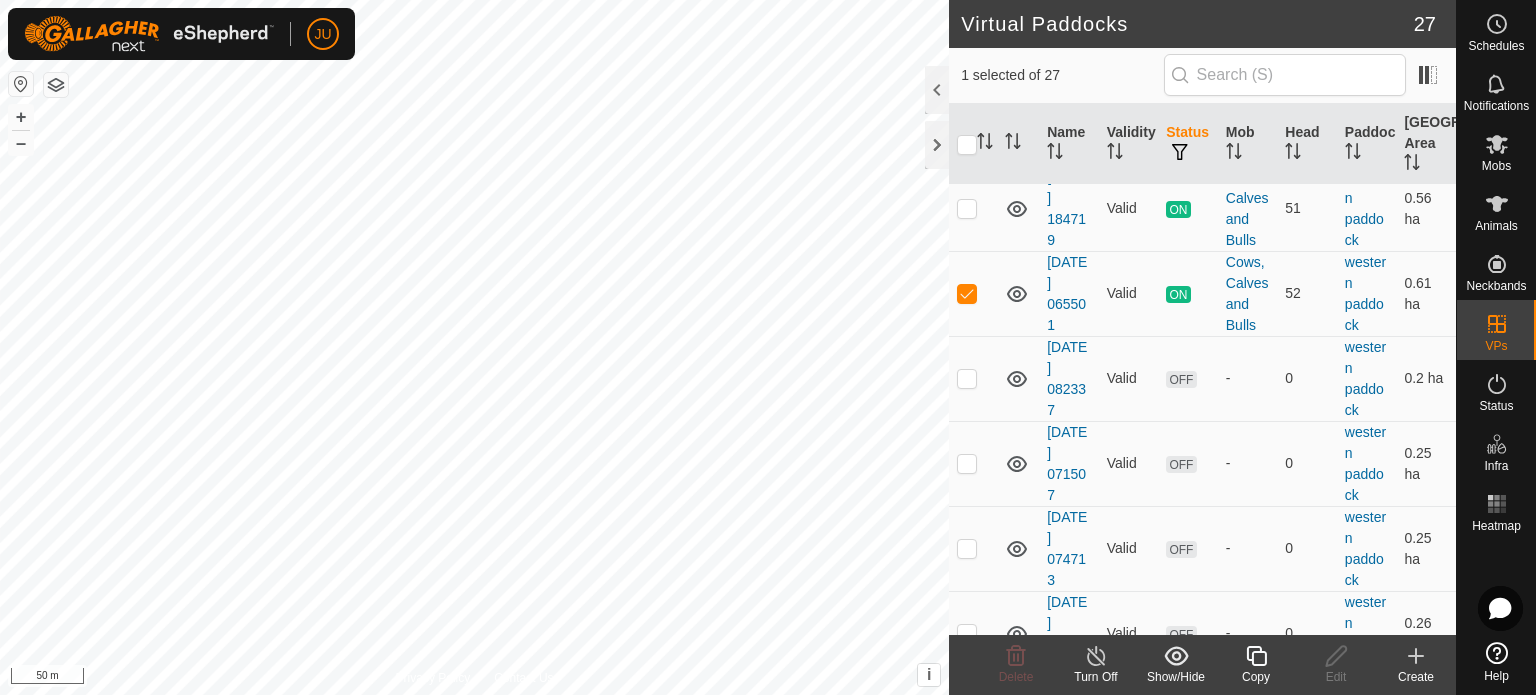 scroll, scrollTop: 500, scrollLeft: 0, axis: vertical 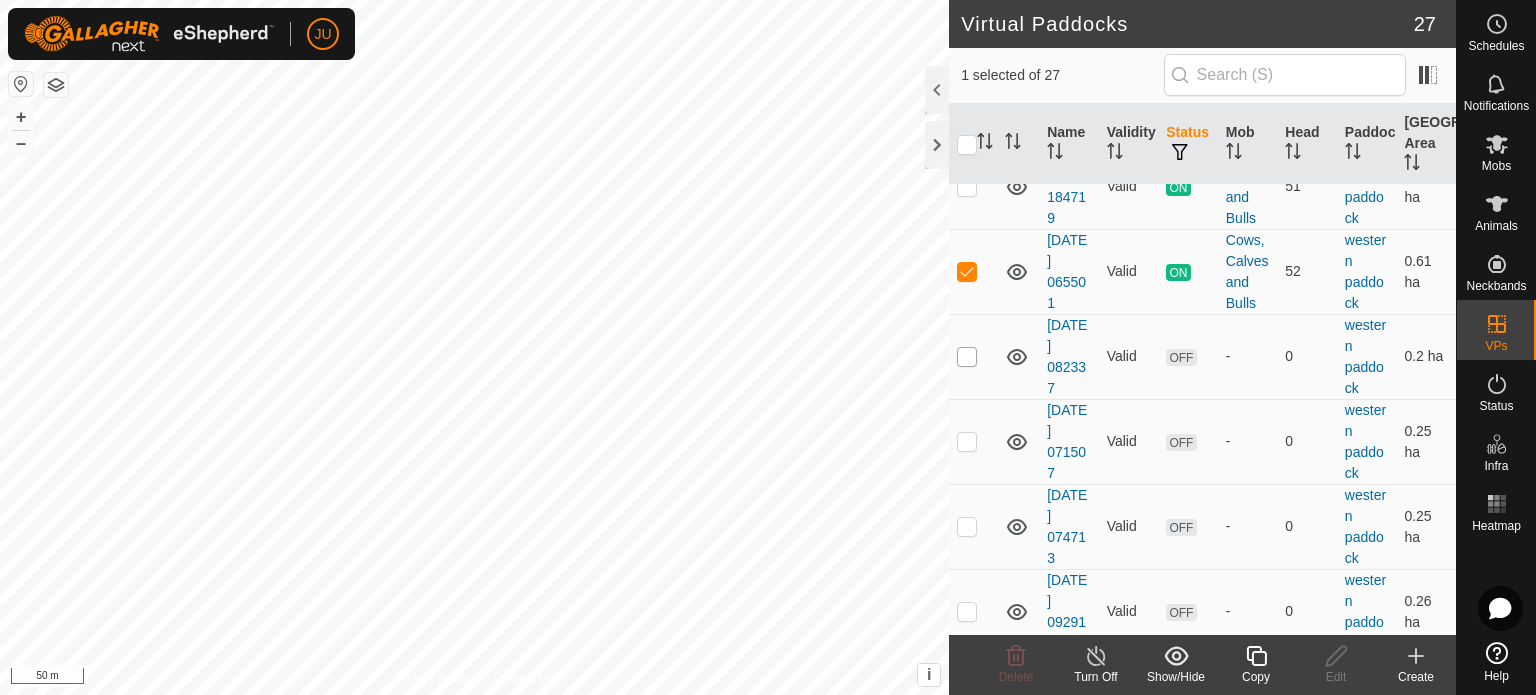 click at bounding box center (967, 357) 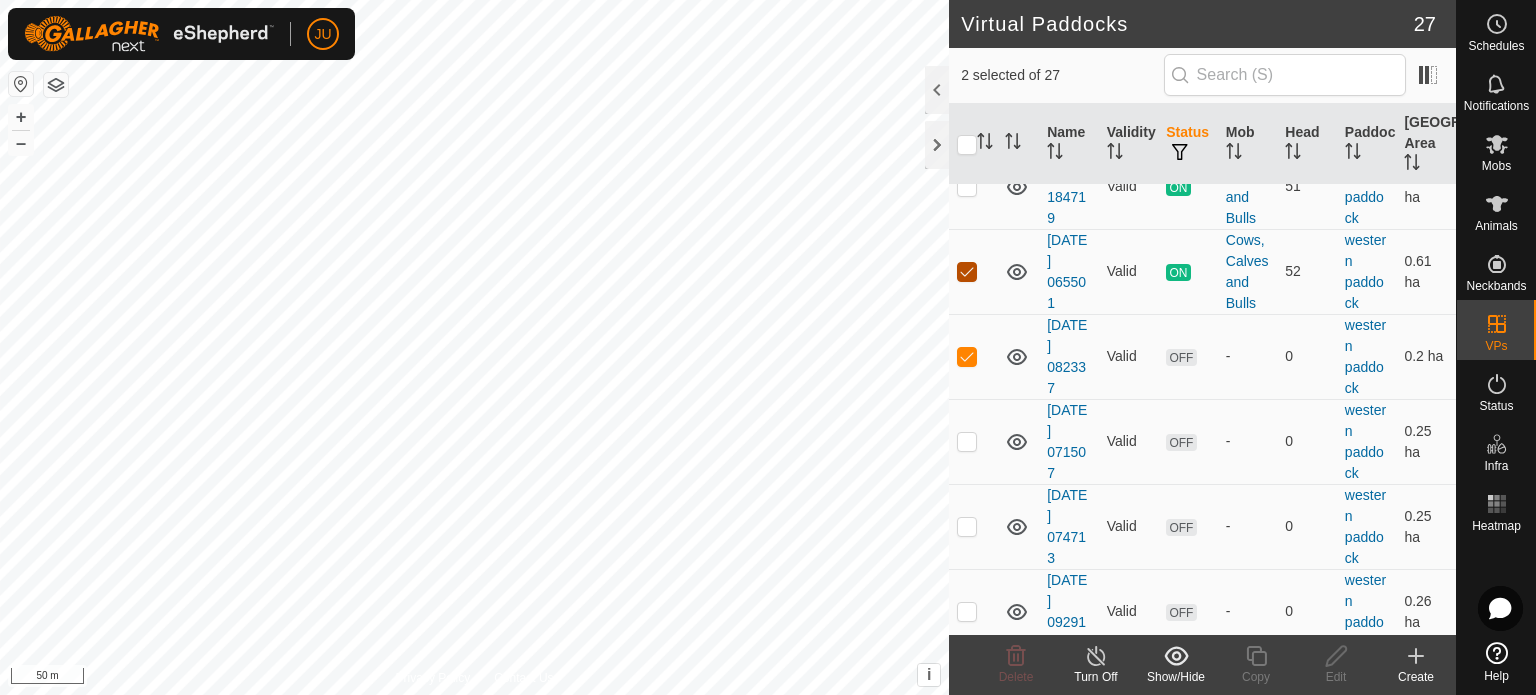 click at bounding box center (967, 272) 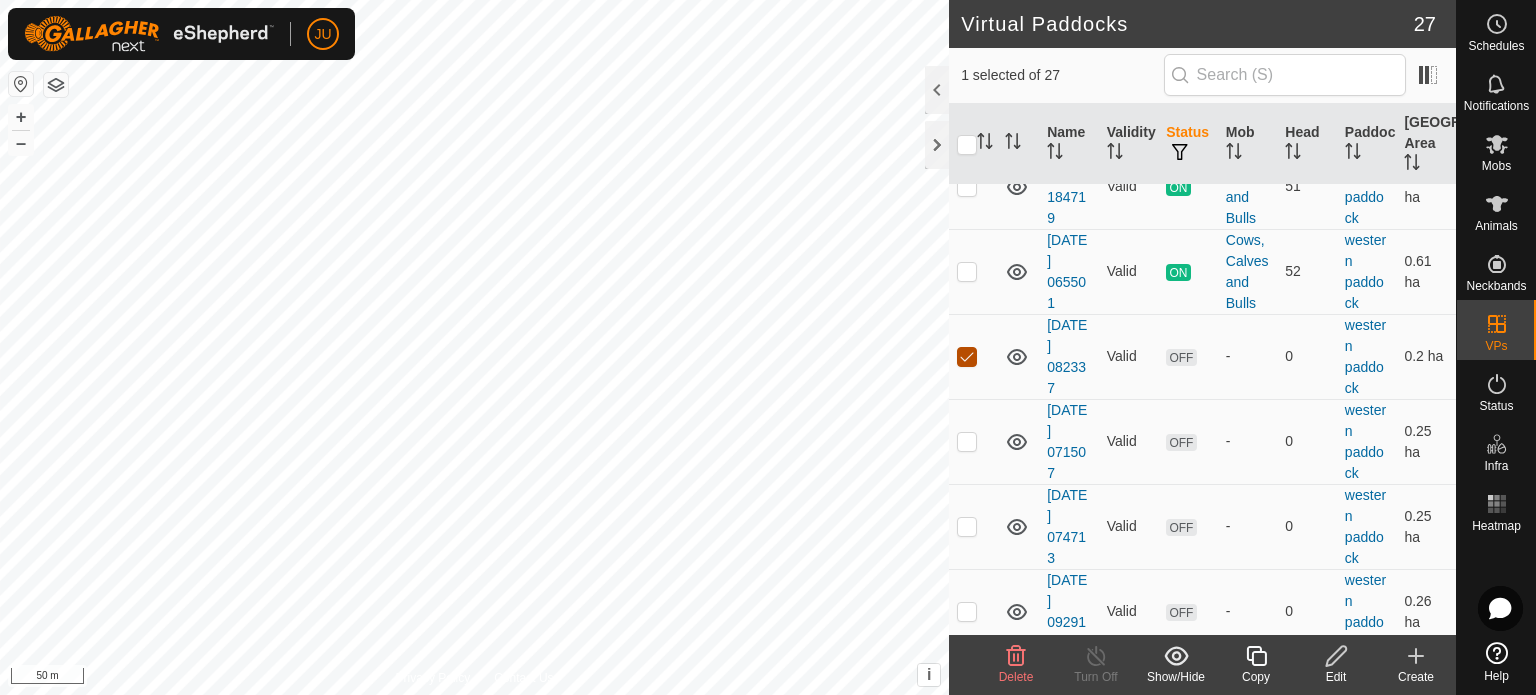 click at bounding box center [967, 357] 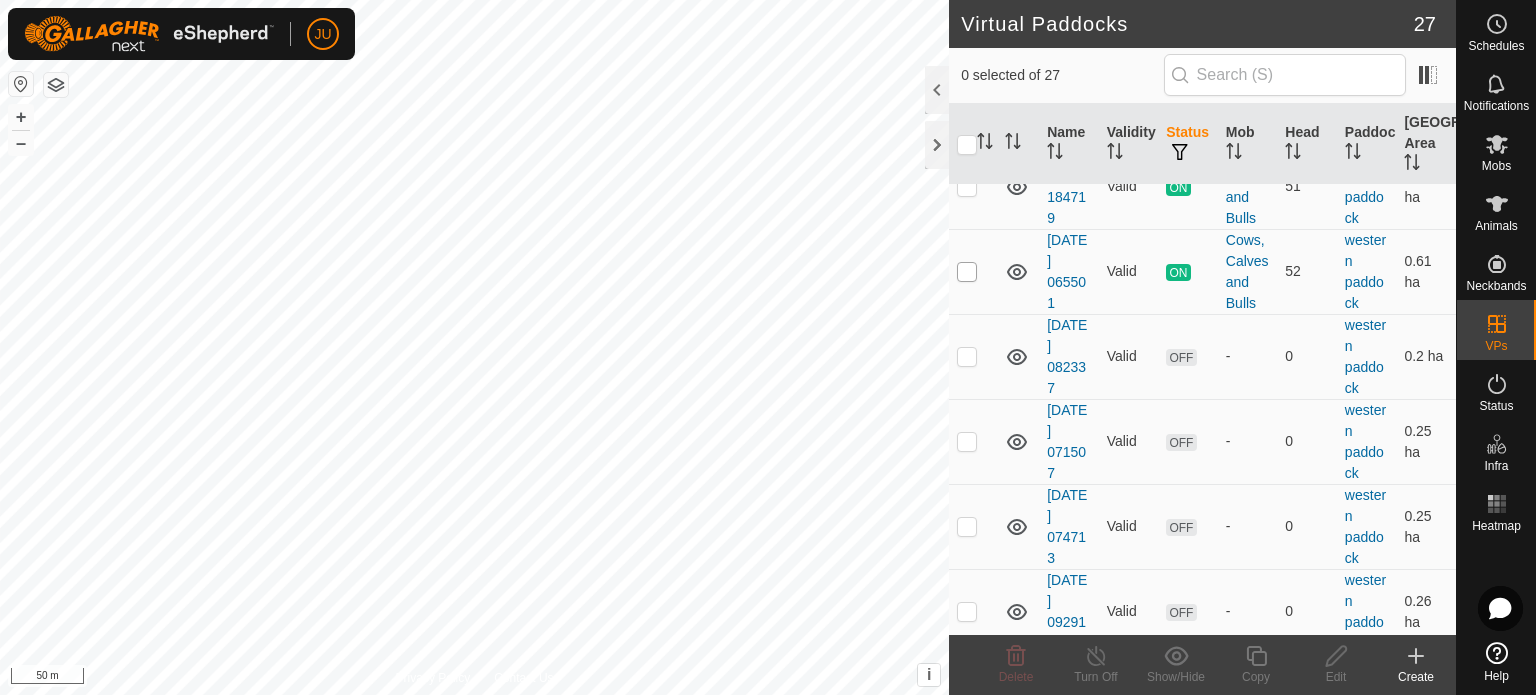 click at bounding box center (967, 272) 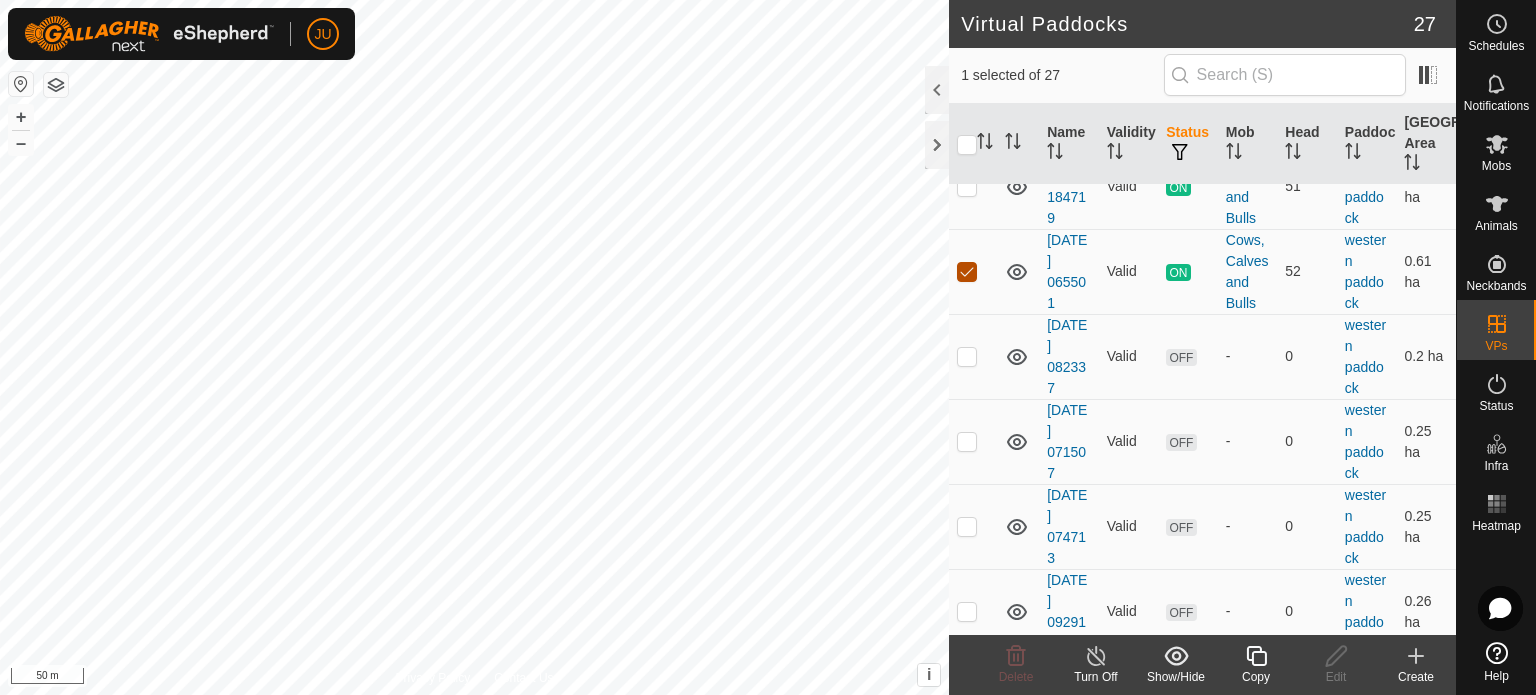 click at bounding box center [967, 272] 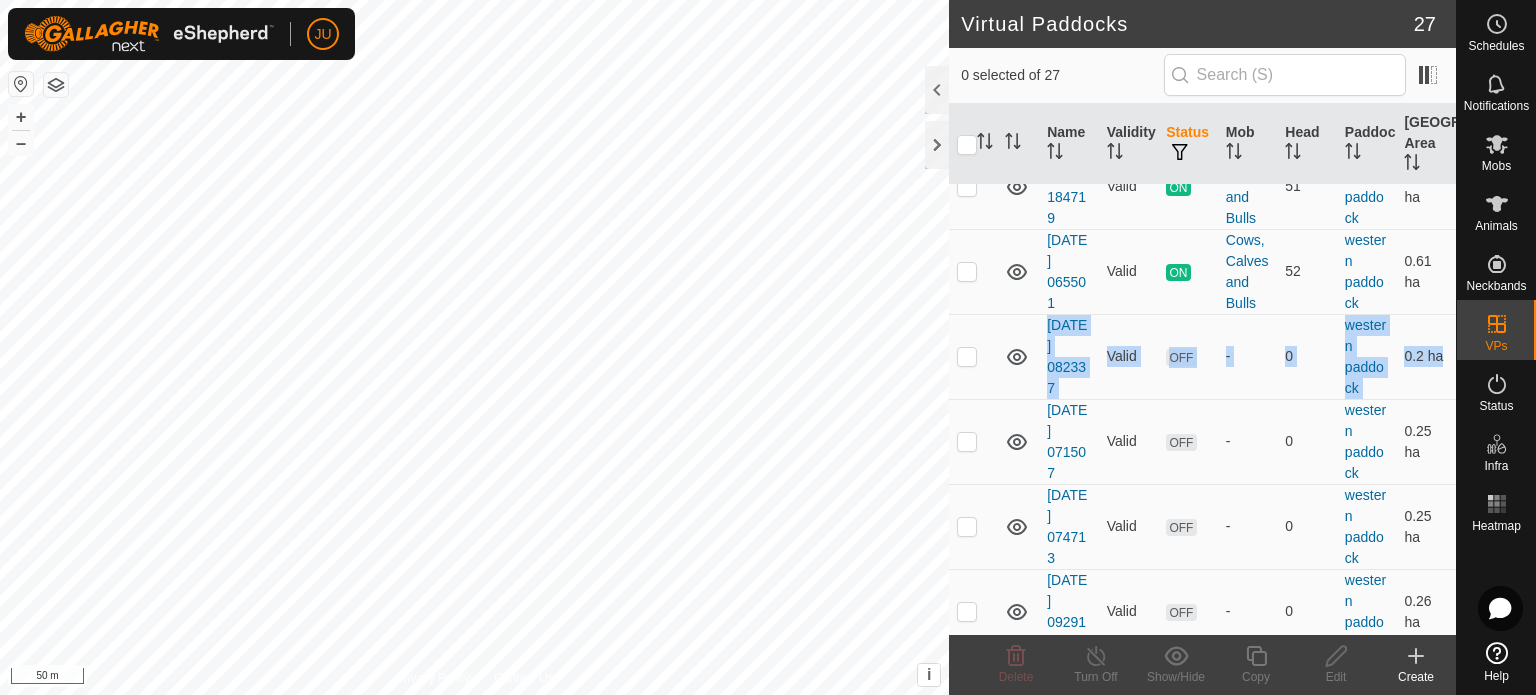 drag, startPoint x: 977, startPoint y: 335, endPoint x: 975, endPoint y: 471, distance: 136.01471 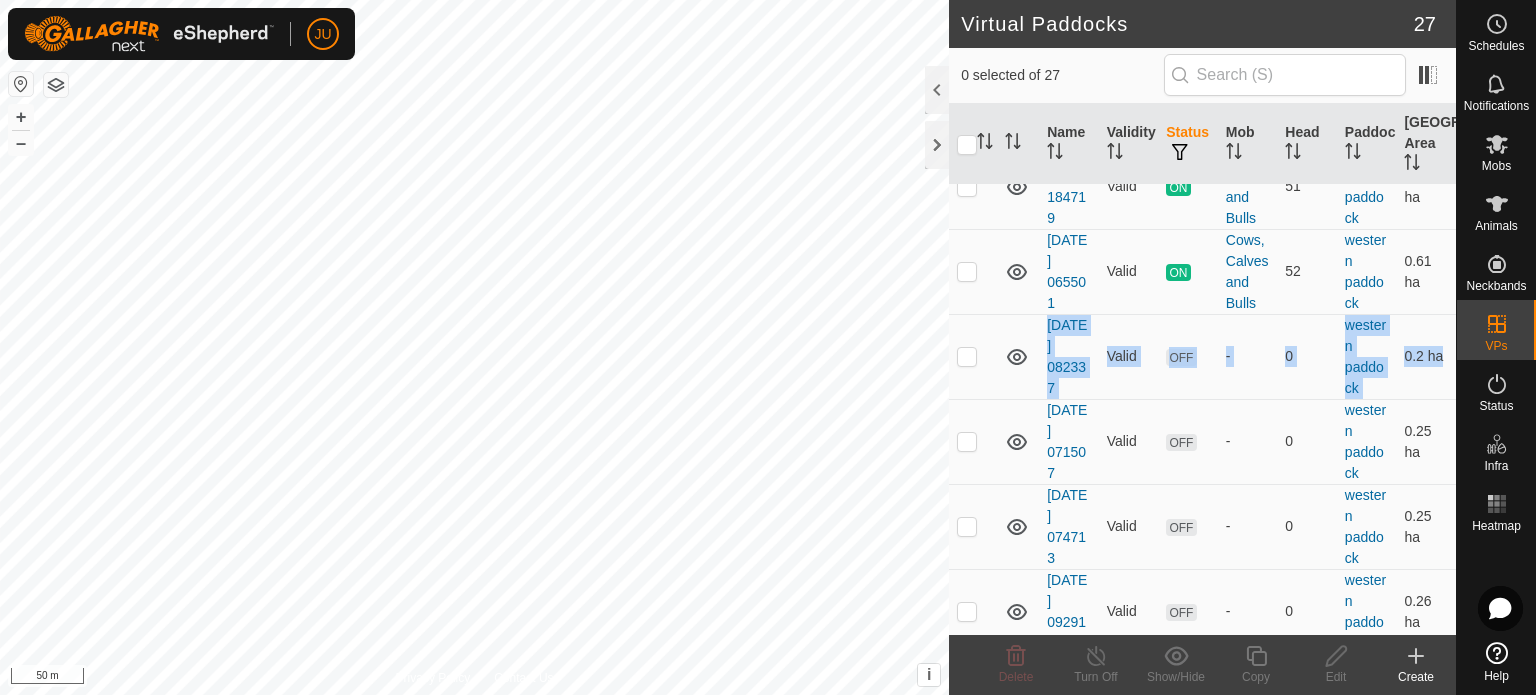 click on "Eastern Paddock   (4.55 ha) [DATE] 122550  Valid  OFF  -   0   Eastern Paddock   0.66 ha  [DATE] 151401  Valid  OFF  -   0   Eastern Paddock   0.65 ha  [DATE] 072319  Valid  OFF  -   0   Eastern Paddock   0.66 ha   [GEOGRAPHIC_DATA]   (4.43 ha) [DATE] 085535  Valid  ON  Cows, Calves and Bulls   1   Middle Paddock   2.42 ha   western paddock   (6.64 ha) [DATE] 184719  Valid  ON  Cows, Calves and Bulls   51   western paddock   0.56 ha  [DATE] 065501  Valid  ON  Cows, Calves and Bulls   52   western paddock   0.61 ha  [DATE] 082337  Valid  OFF  -   0   western paddock   0.2 ha  [DATE] 071507  Valid  OFF  -   0   western paddock   0.25 ha  [DATE] 074713  Valid  OFF  -   0   western paddock   0.25 ha  [DATE] 092916  Valid  OFF  -   0   western paddock   0.26 ha  [DATE] 074226  Valid  OFF  -   0   western paddock   0.16 ha  [DATE] 161645  Valid  OFF  -   0   western paddock   0.23 ha  [DATE] 074103  Valid  OFF  -   0   western paddock   0.18 ha  [DATE] 074344" at bounding box center (1202, 891) 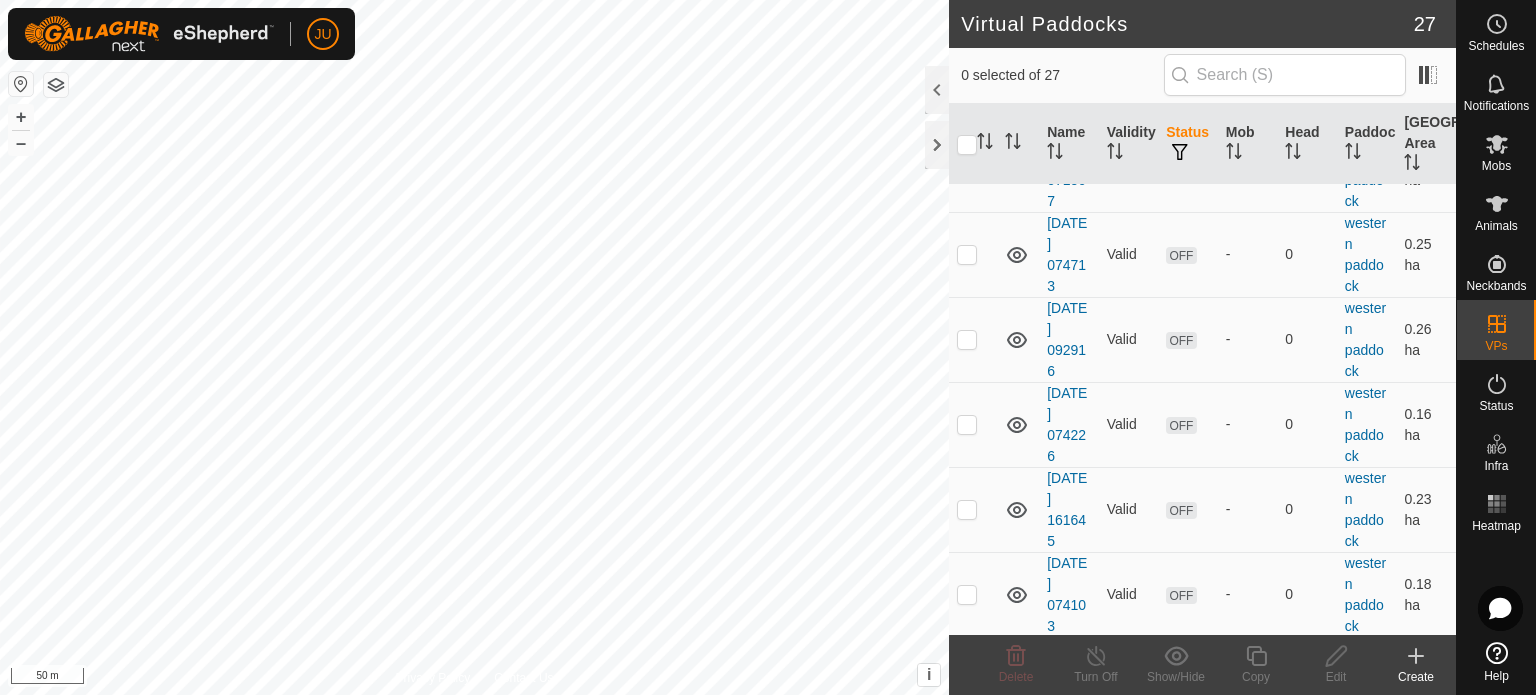 scroll, scrollTop: 400, scrollLeft: 0, axis: vertical 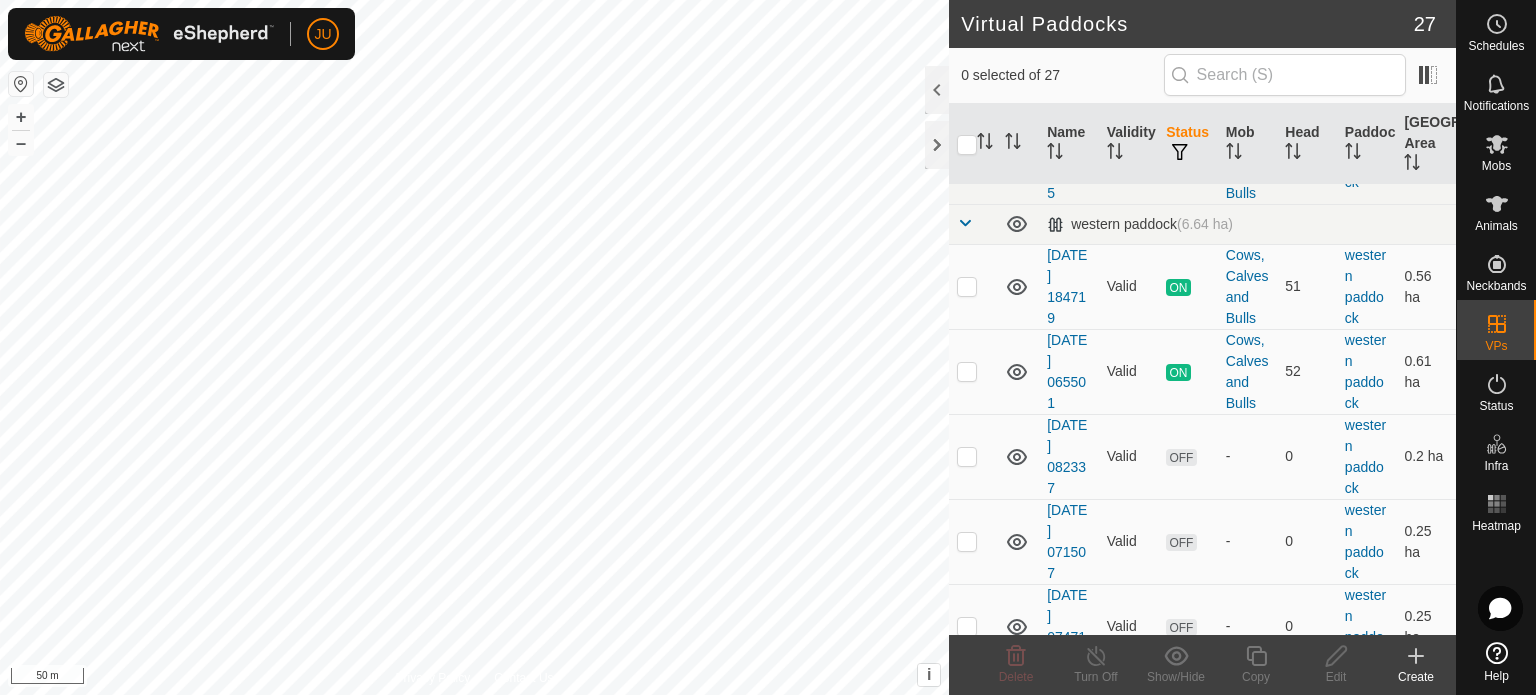 click at bounding box center [973, 456] 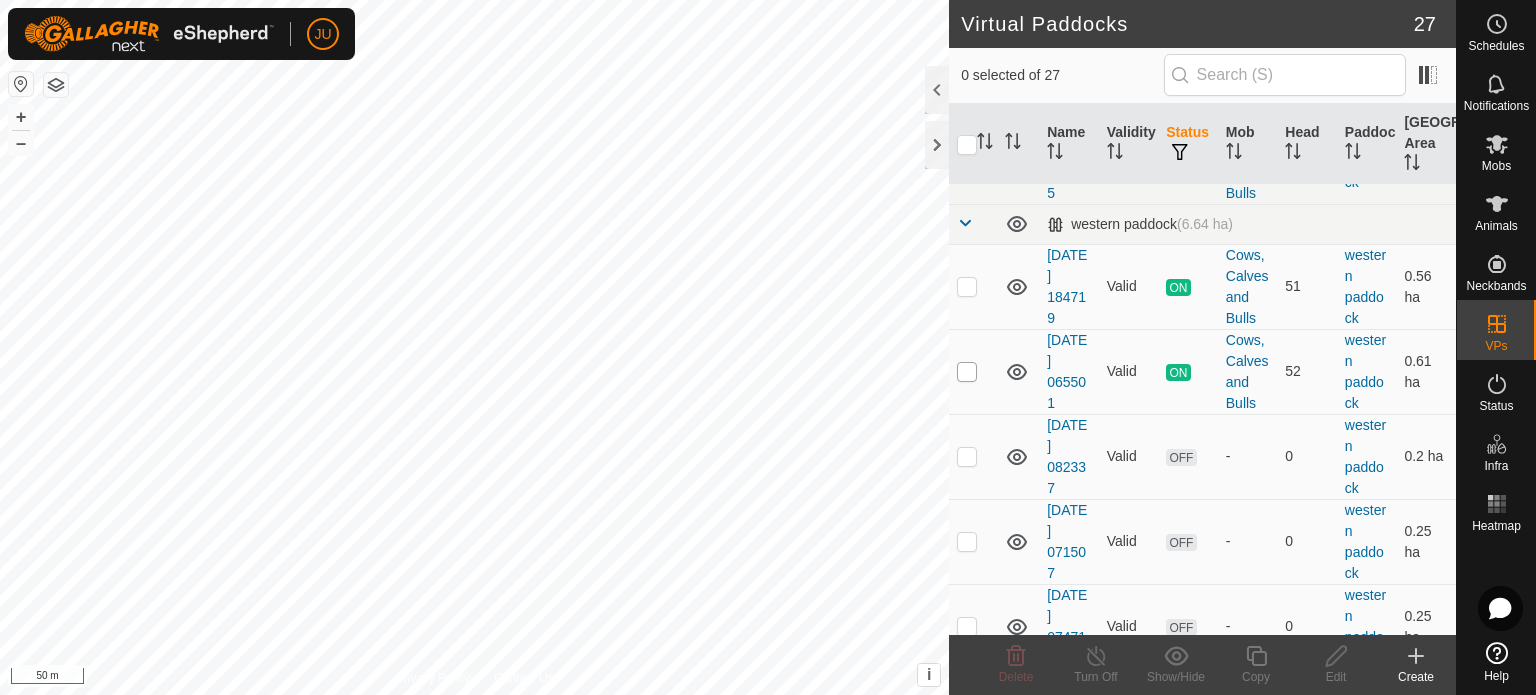 click at bounding box center [967, 372] 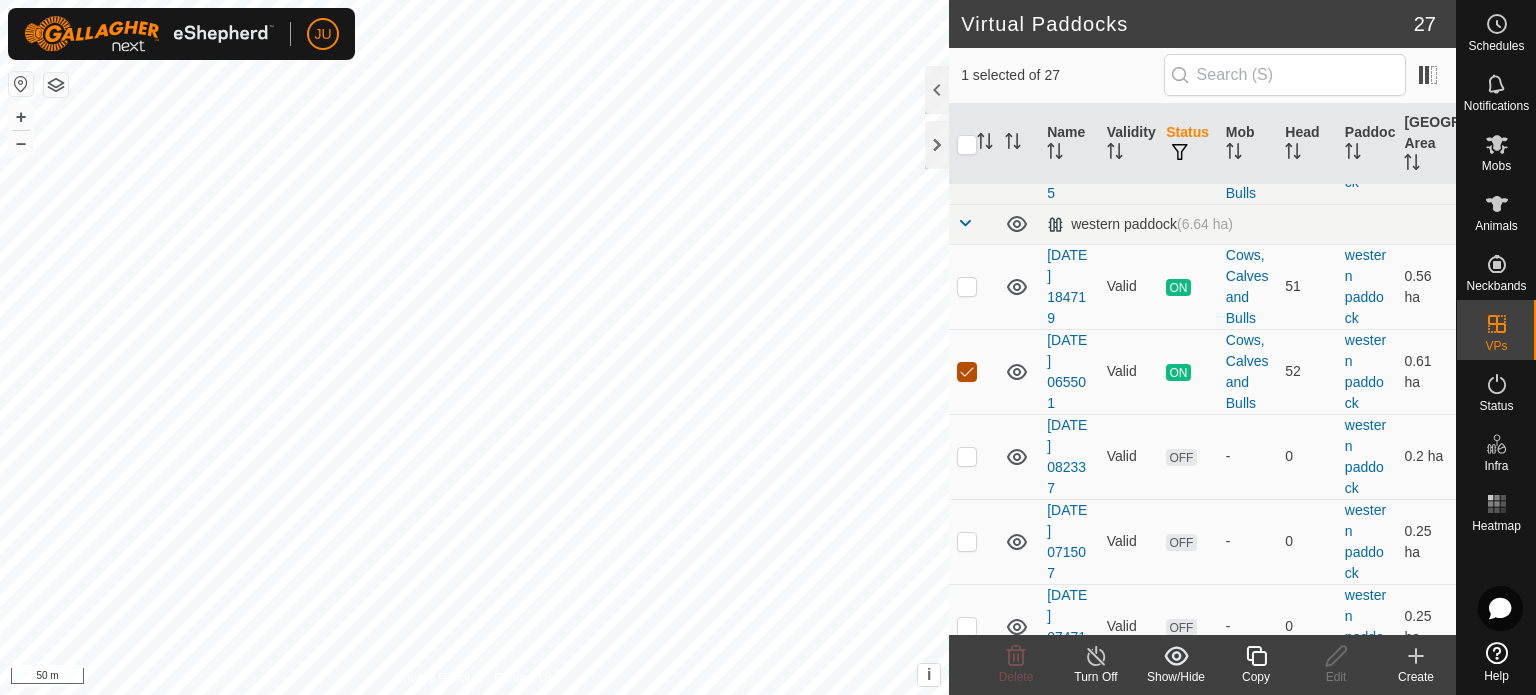 click at bounding box center (967, 372) 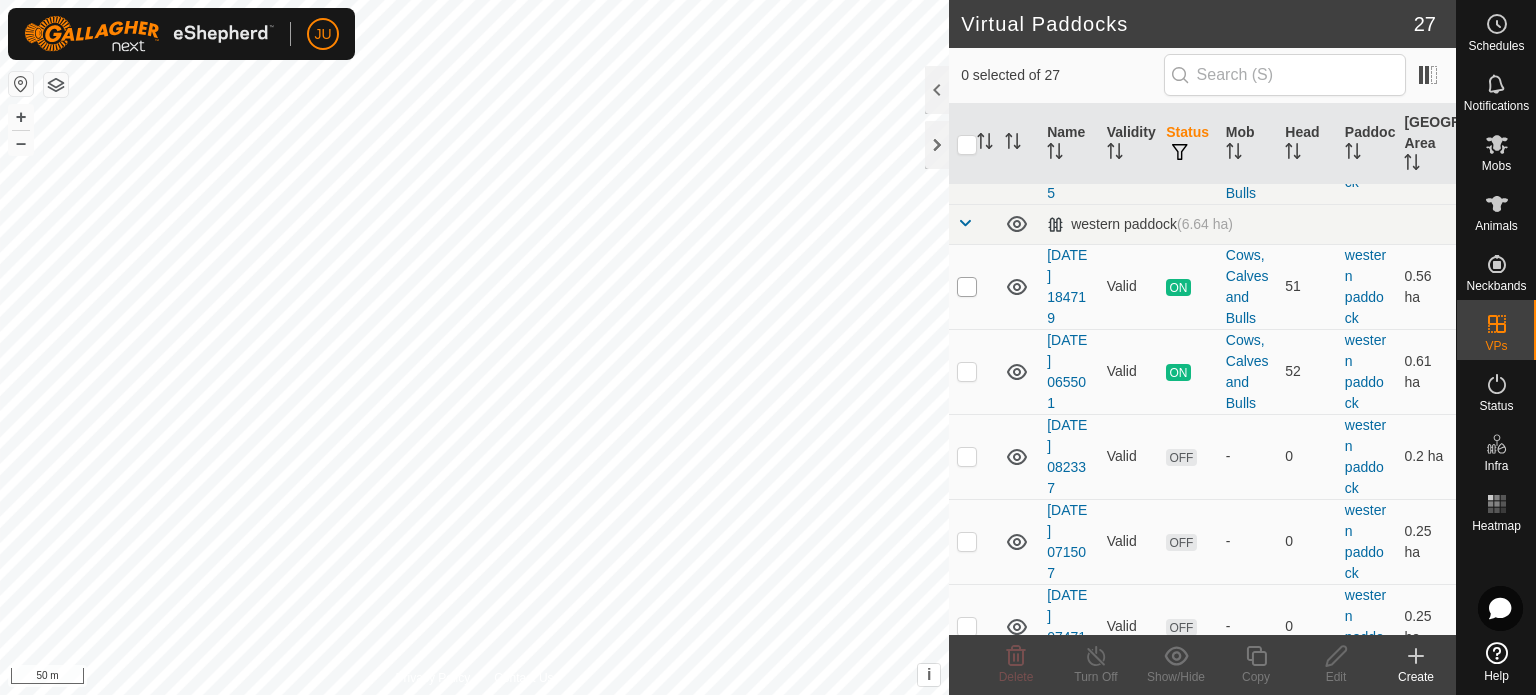 click at bounding box center [967, 287] 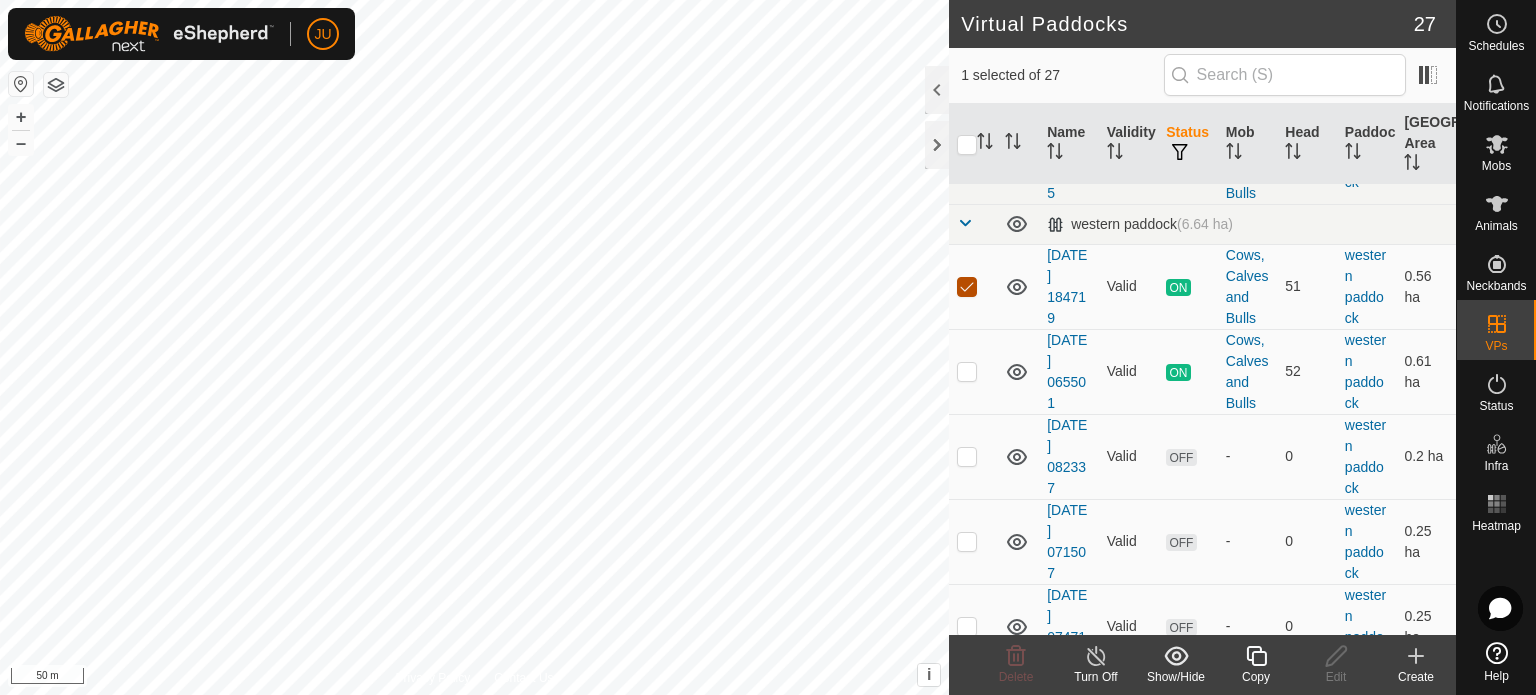 click at bounding box center (967, 287) 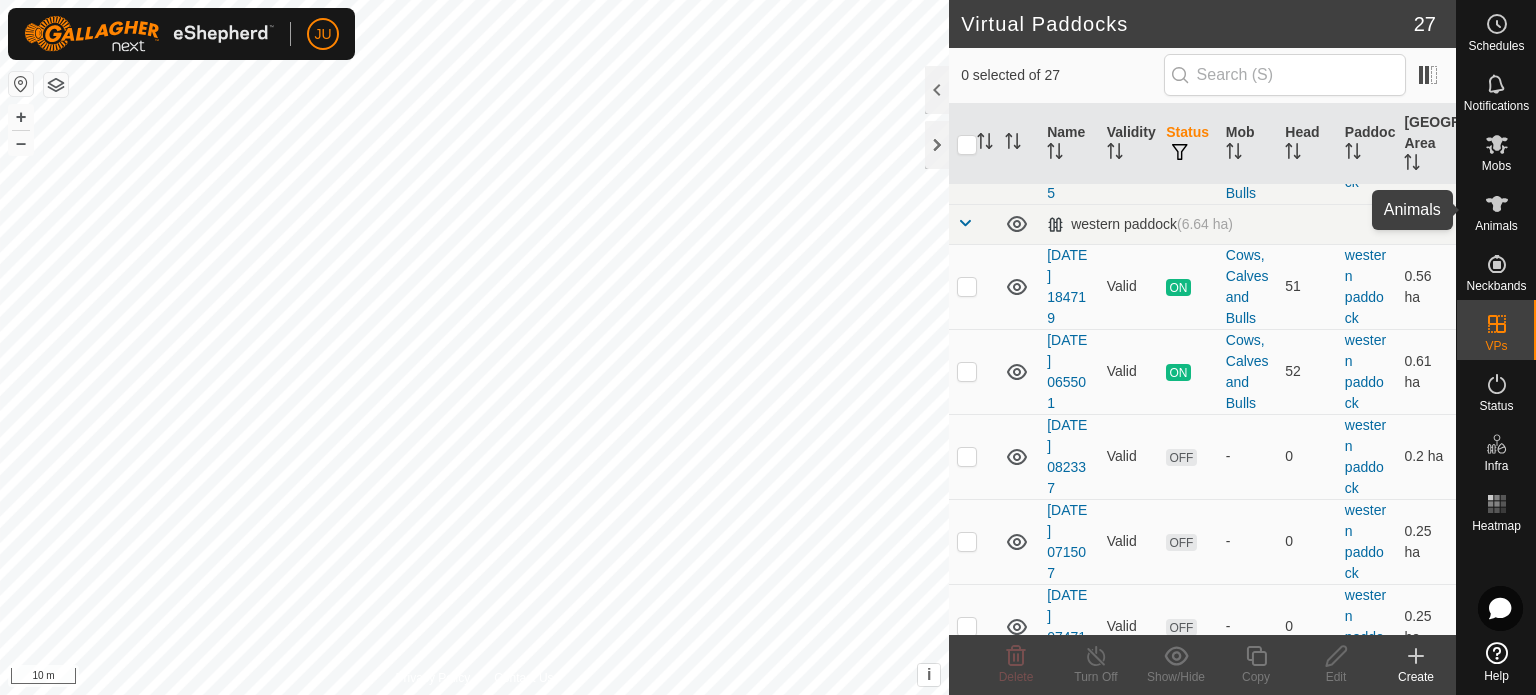 click 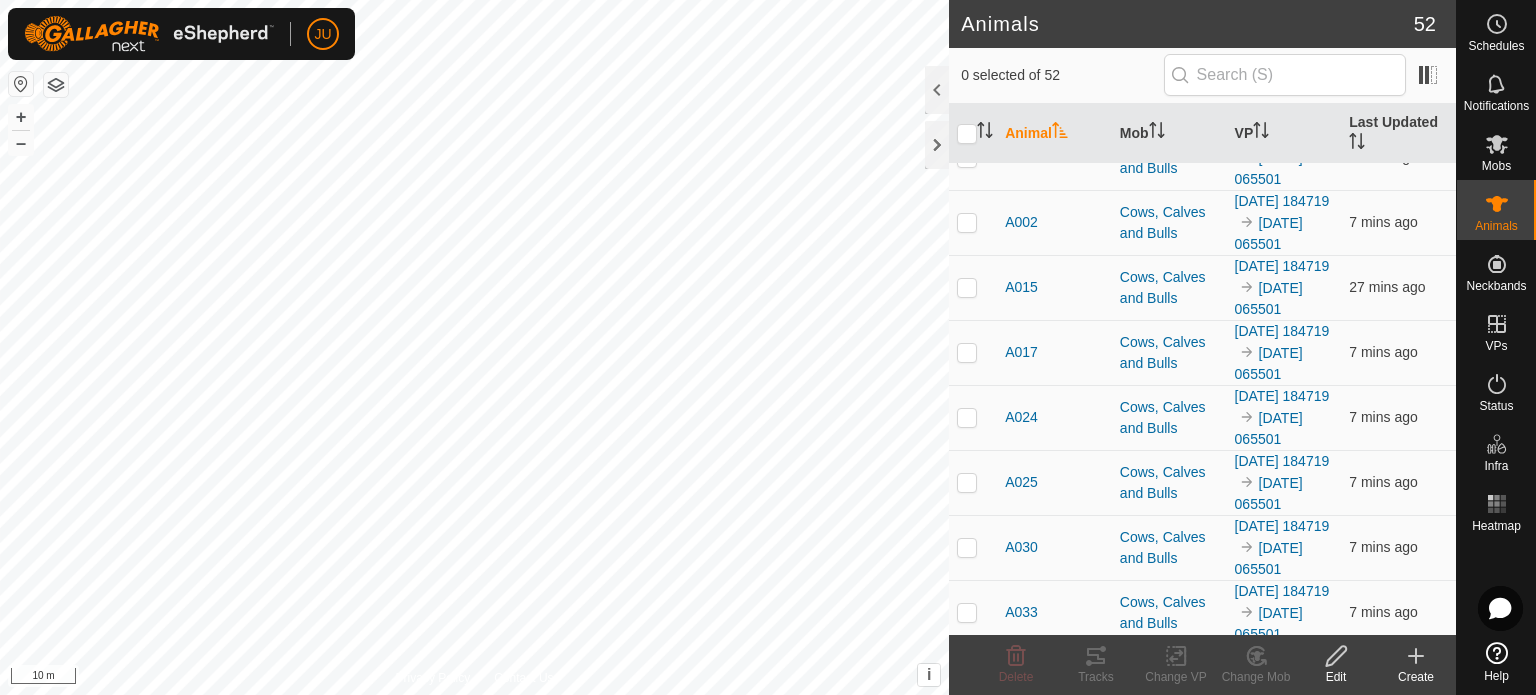scroll, scrollTop: 2400, scrollLeft: 0, axis: vertical 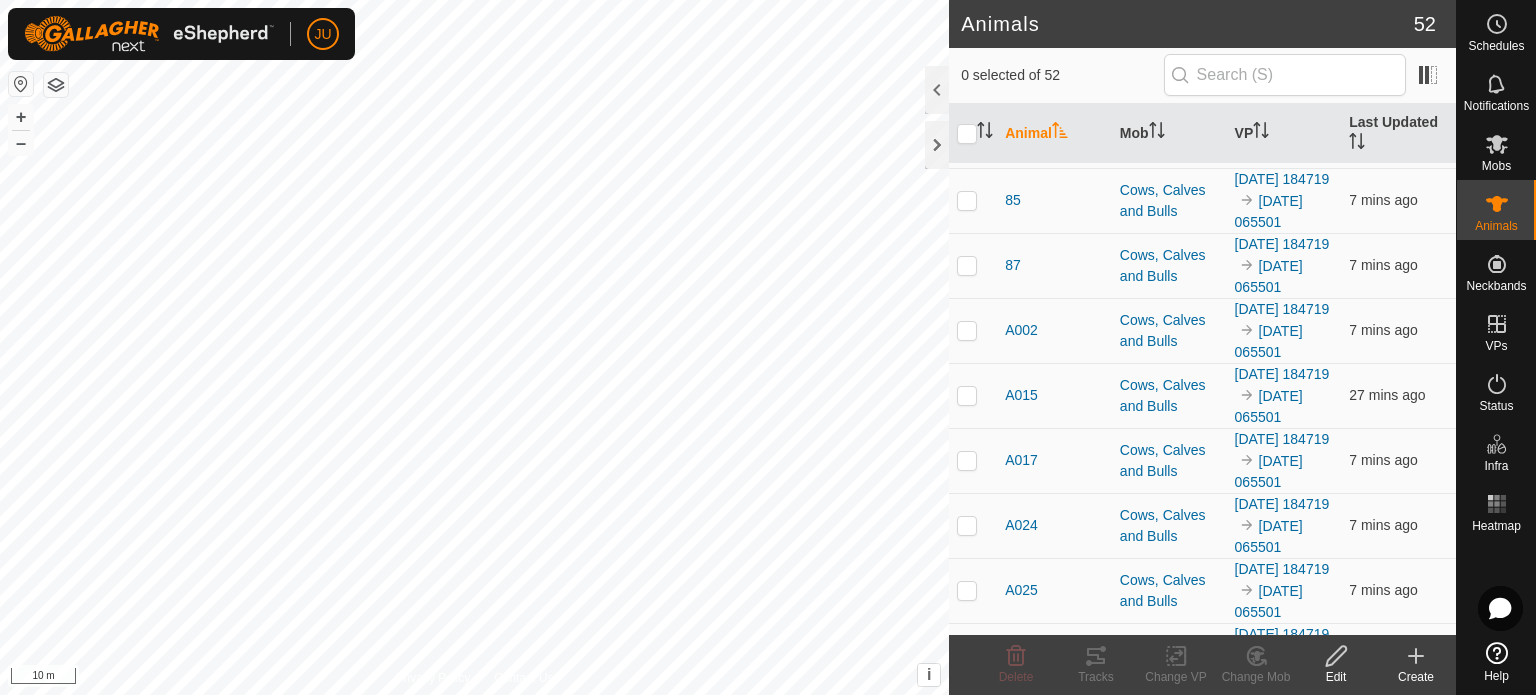 click at bounding box center [967, -255] 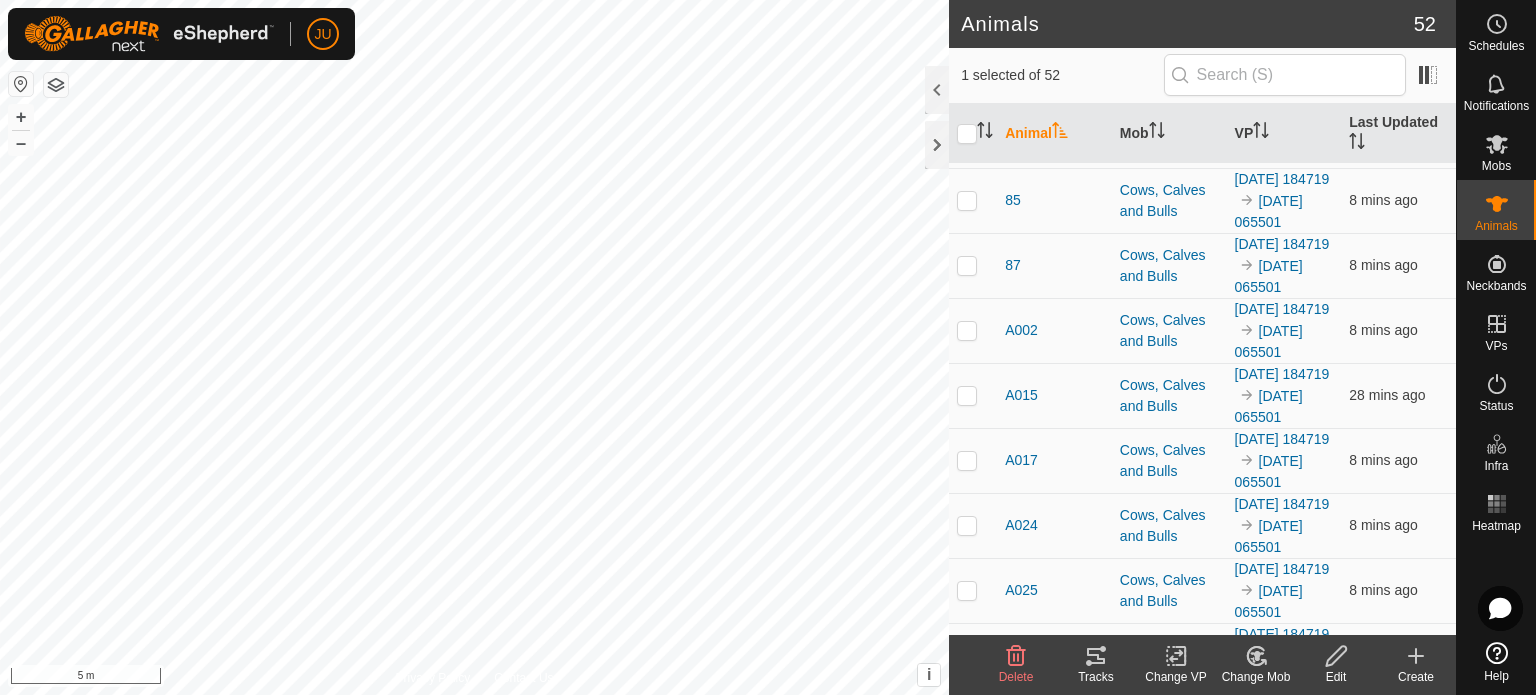 click at bounding box center [967, -190] 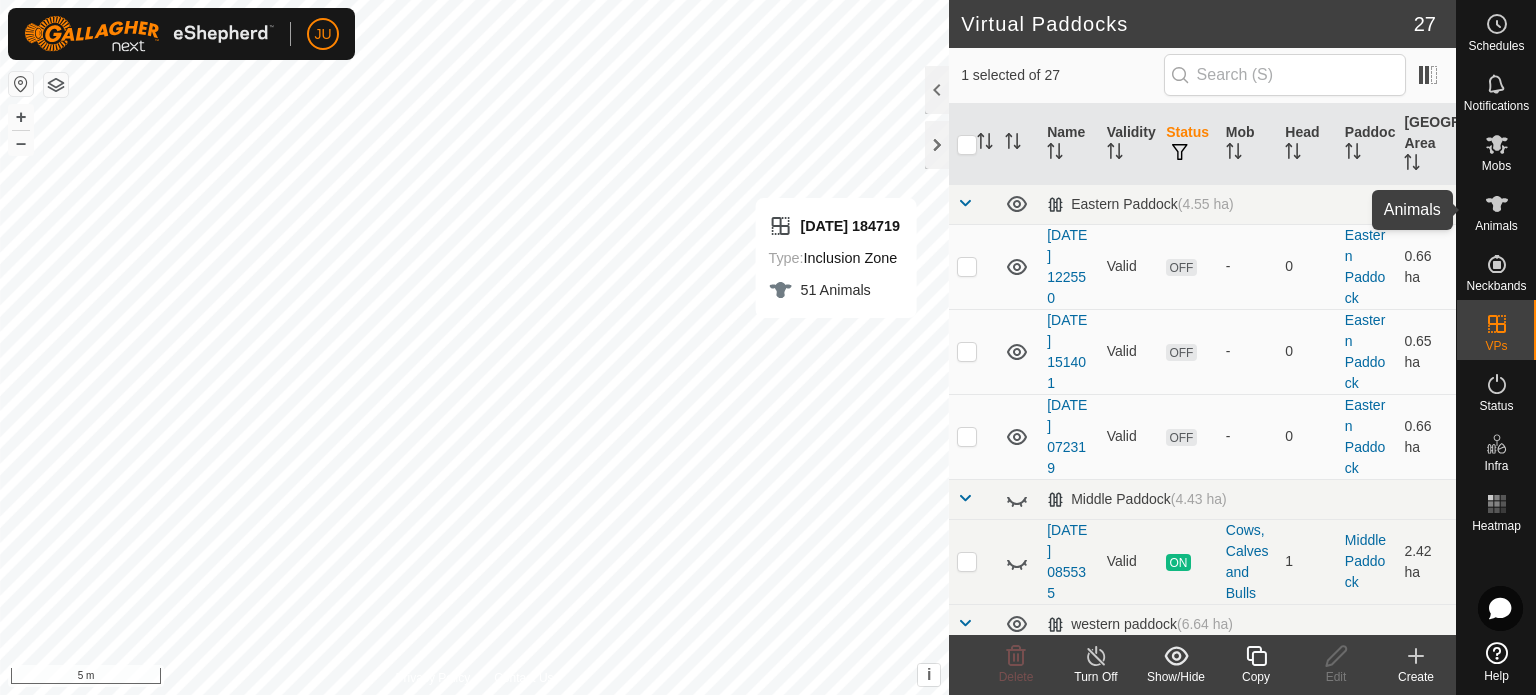 click 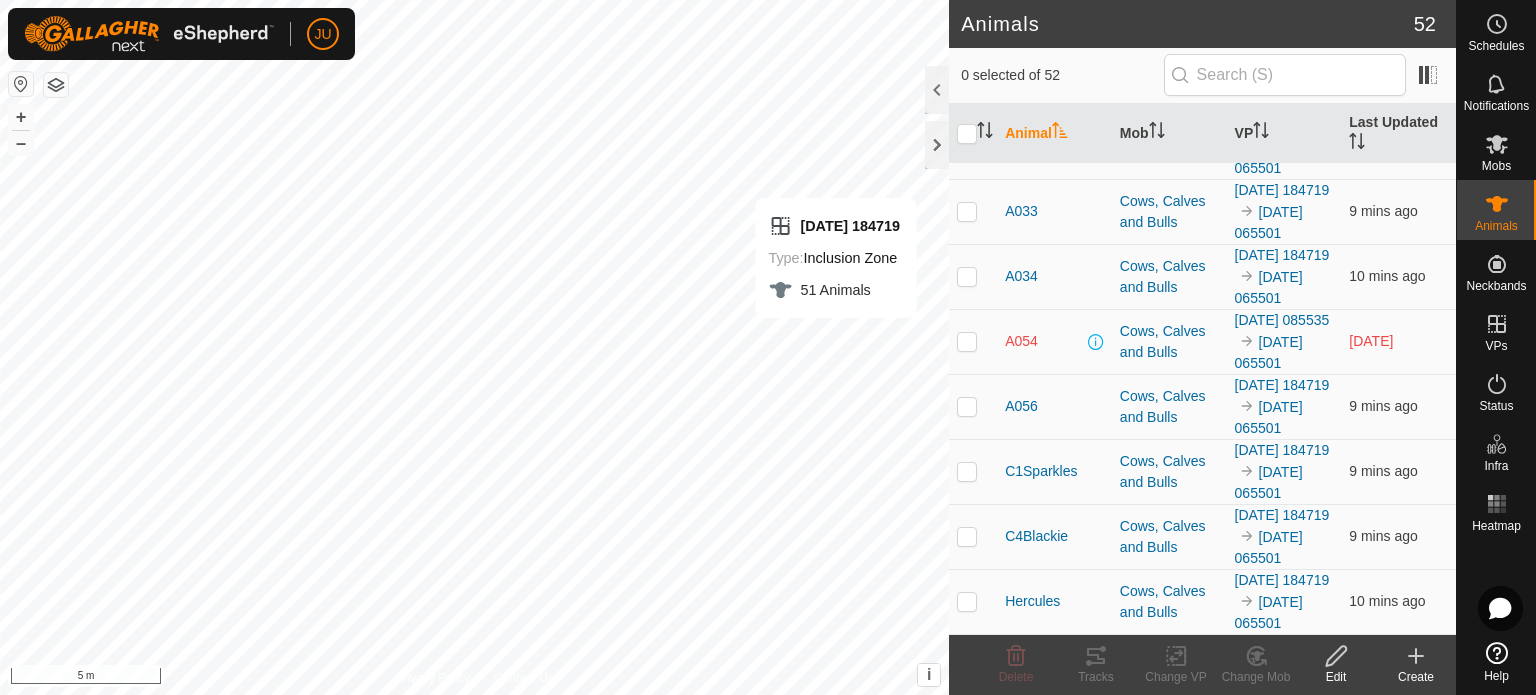 scroll, scrollTop: 3979, scrollLeft: 0, axis: vertical 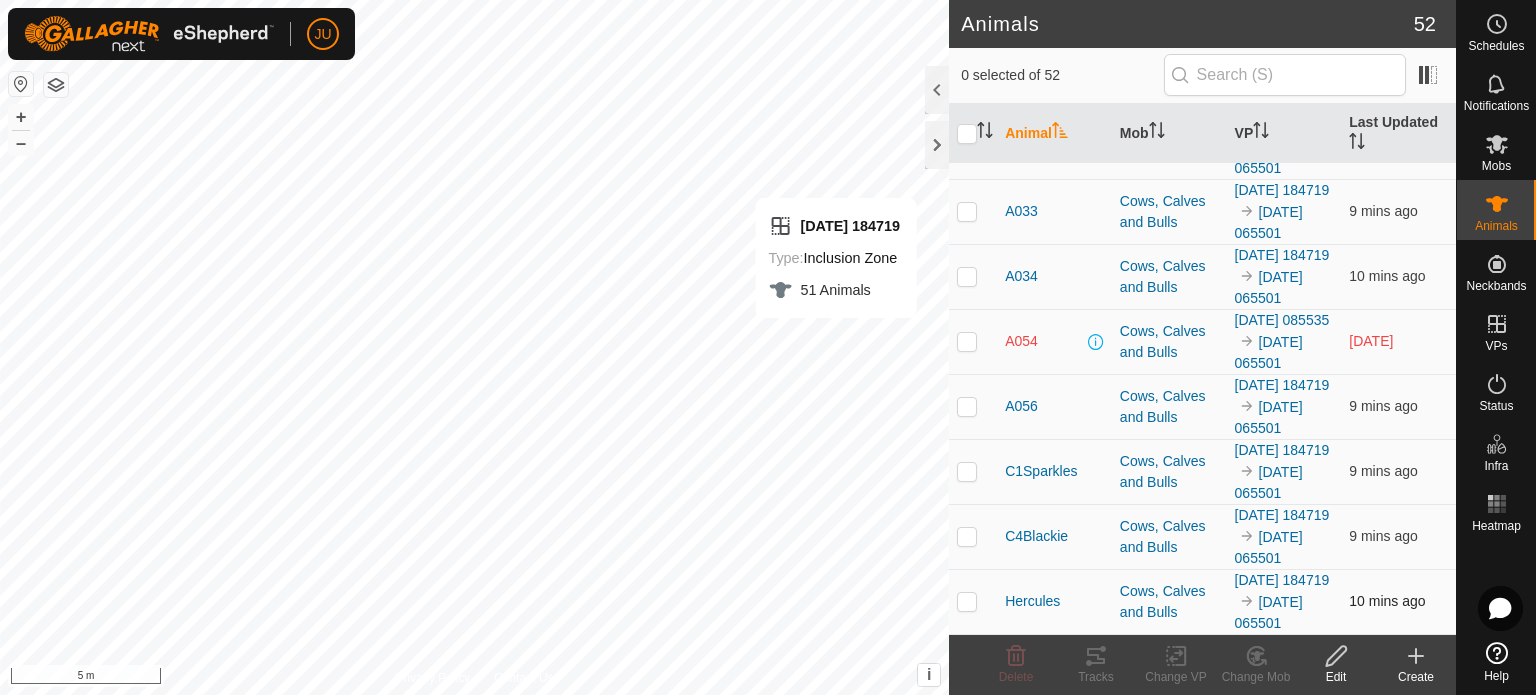 click at bounding box center [967, 601] 